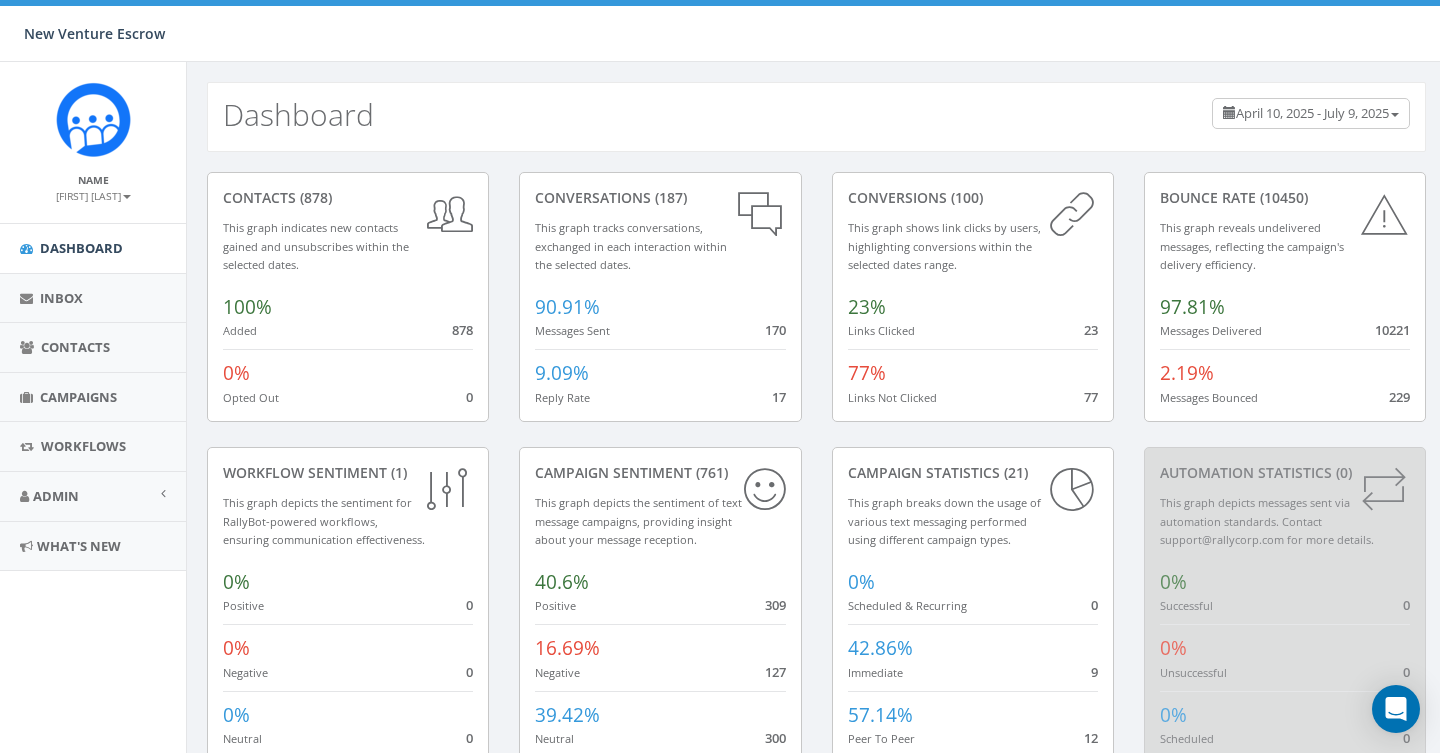 scroll, scrollTop: 0, scrollLeft: 0, axis: both 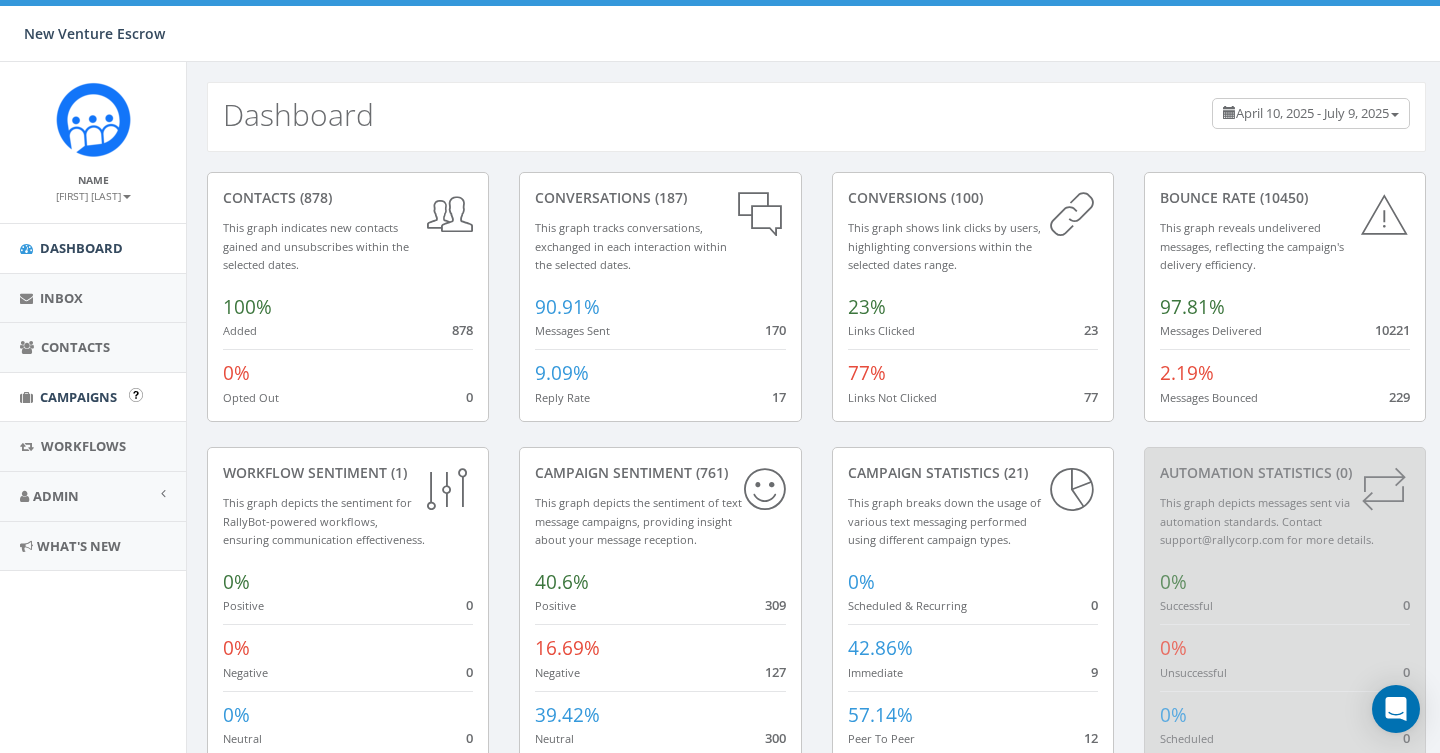 click on "Campaigns" at bounding box center [93, 397] 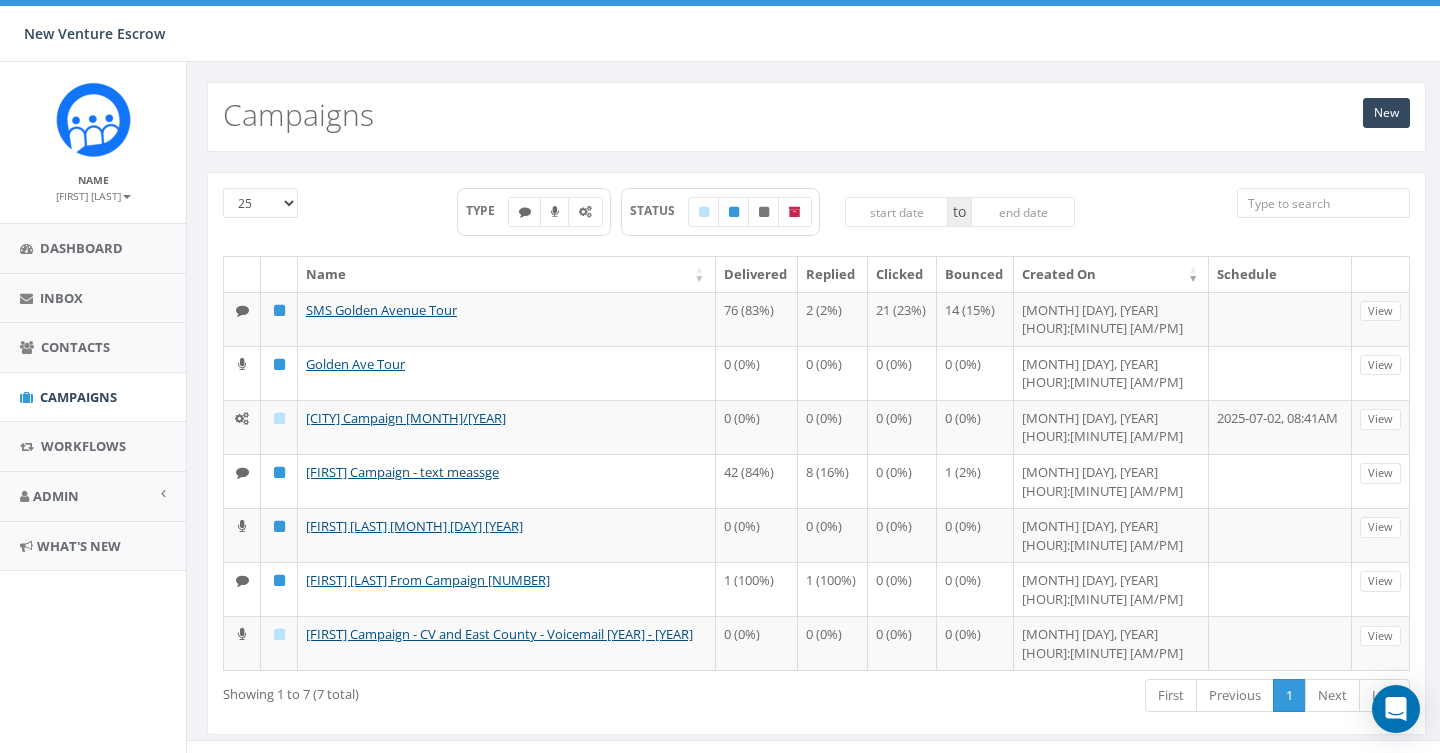 scroll, scrollTop: 0, scrollLeft: 0, axis: both 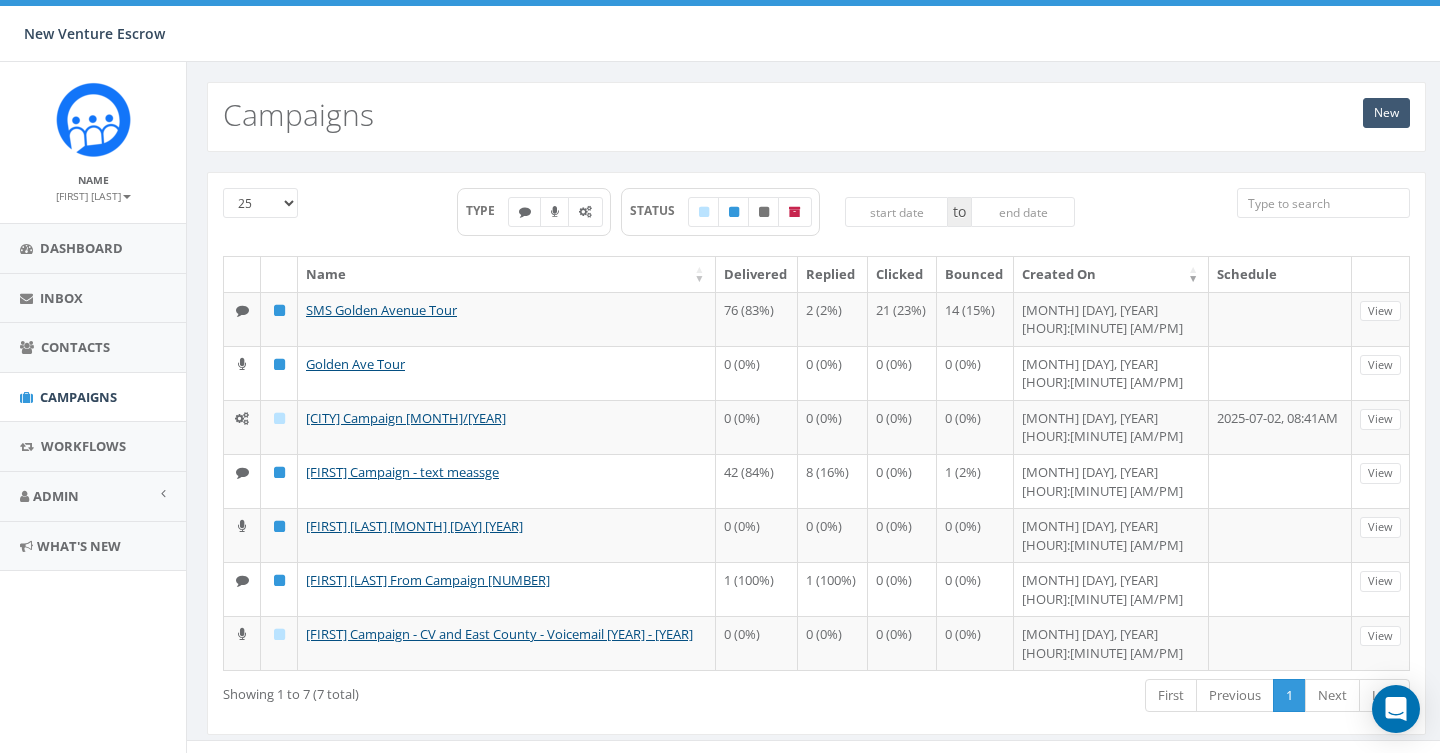 click on "New" at bounding box center [1386, 113] 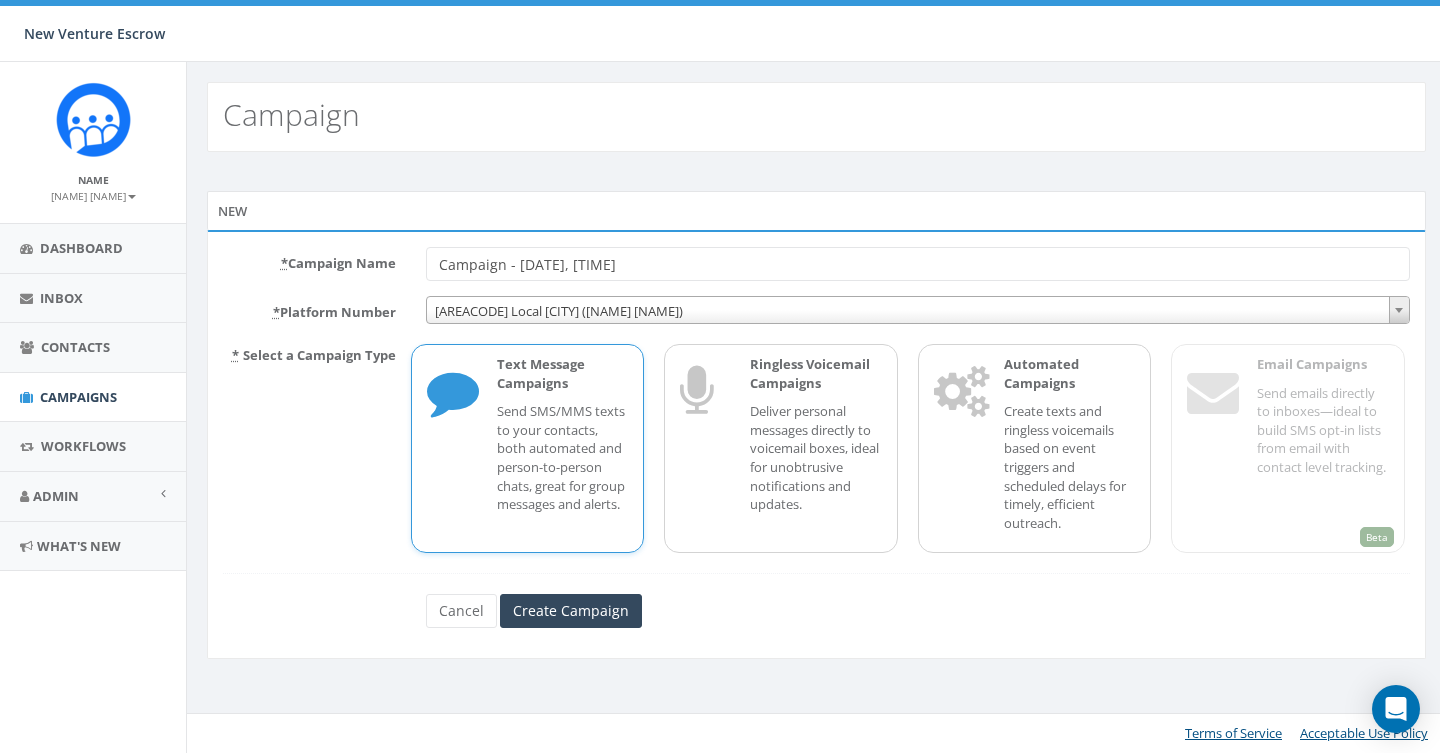 scroll, scrollTop: 0, scrollLeft: 0, axis: both 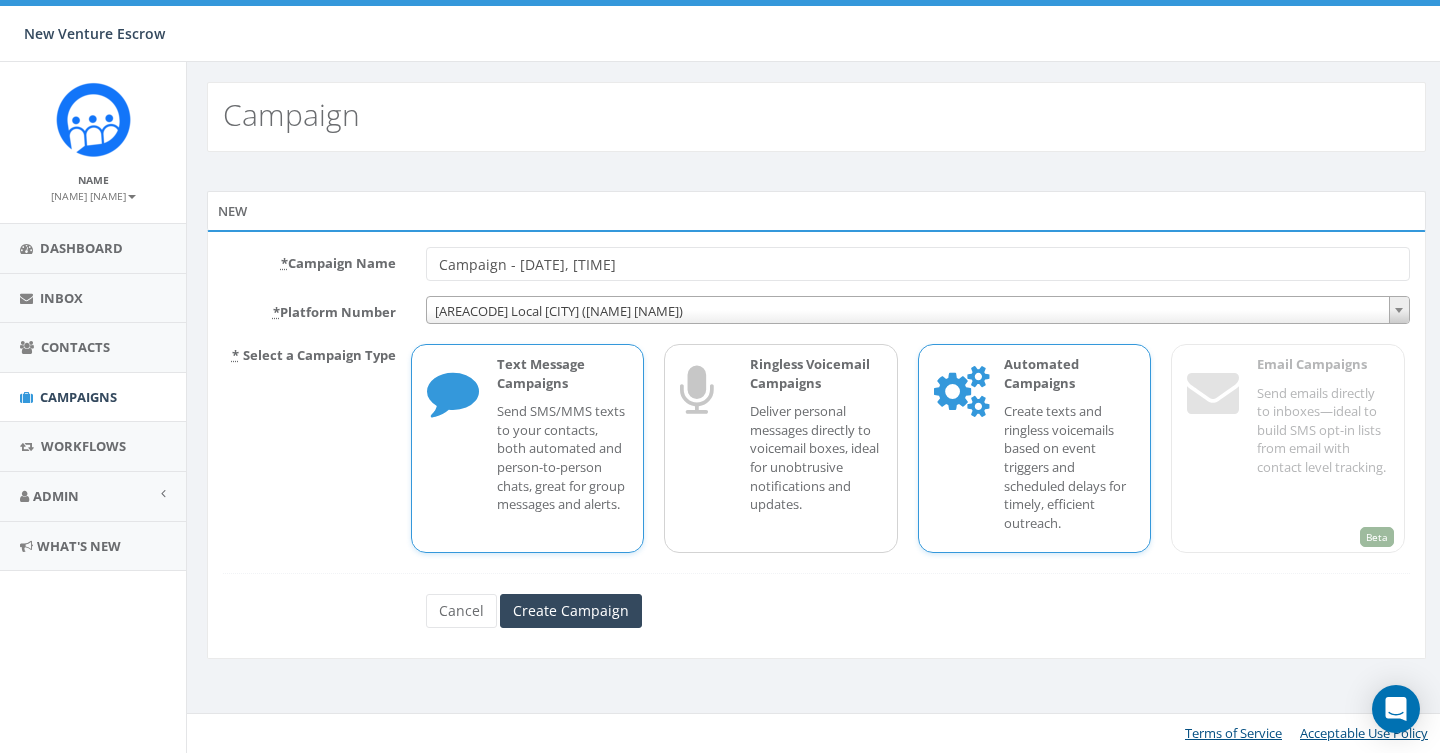 click at bounding box center [959, 395] 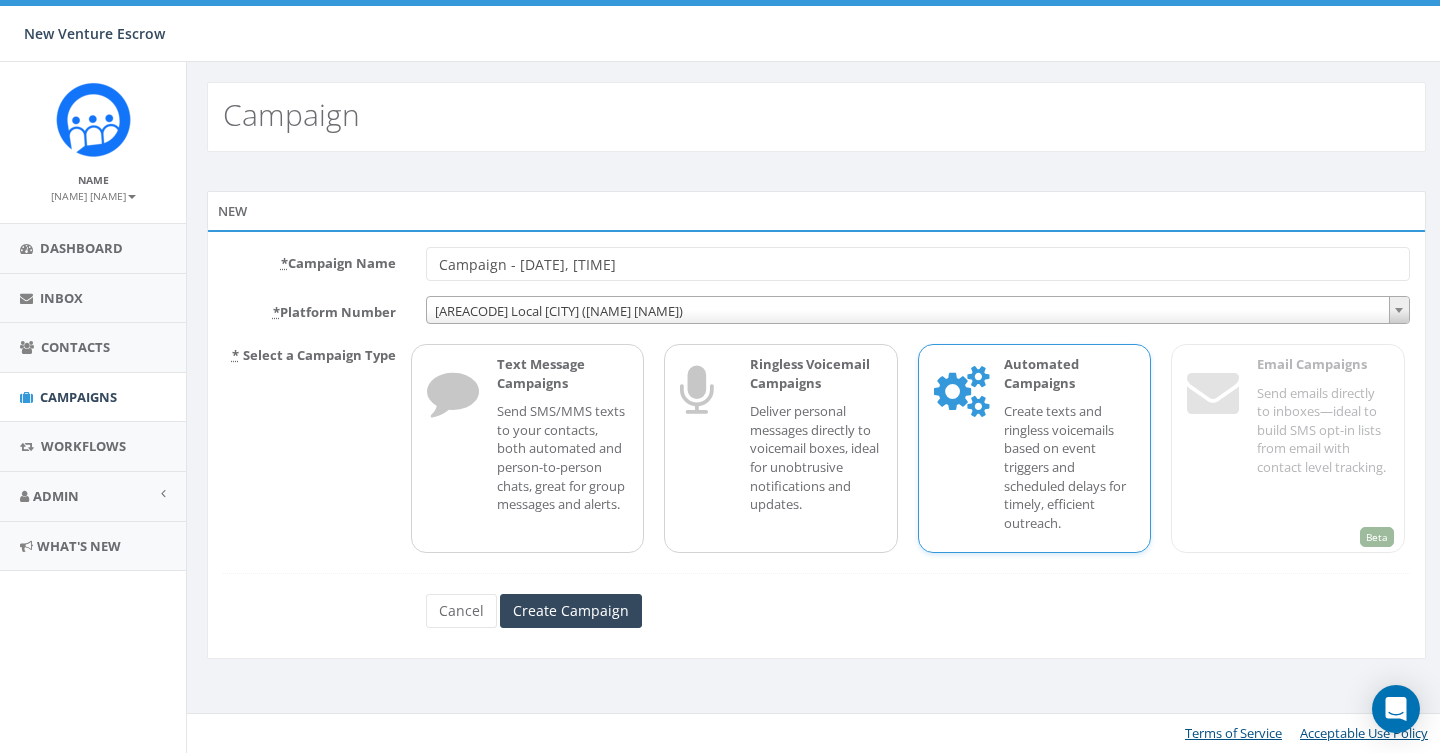 click on "Campaign - 07/09/2025, 09:42:35" at bounding box center [918, 264] 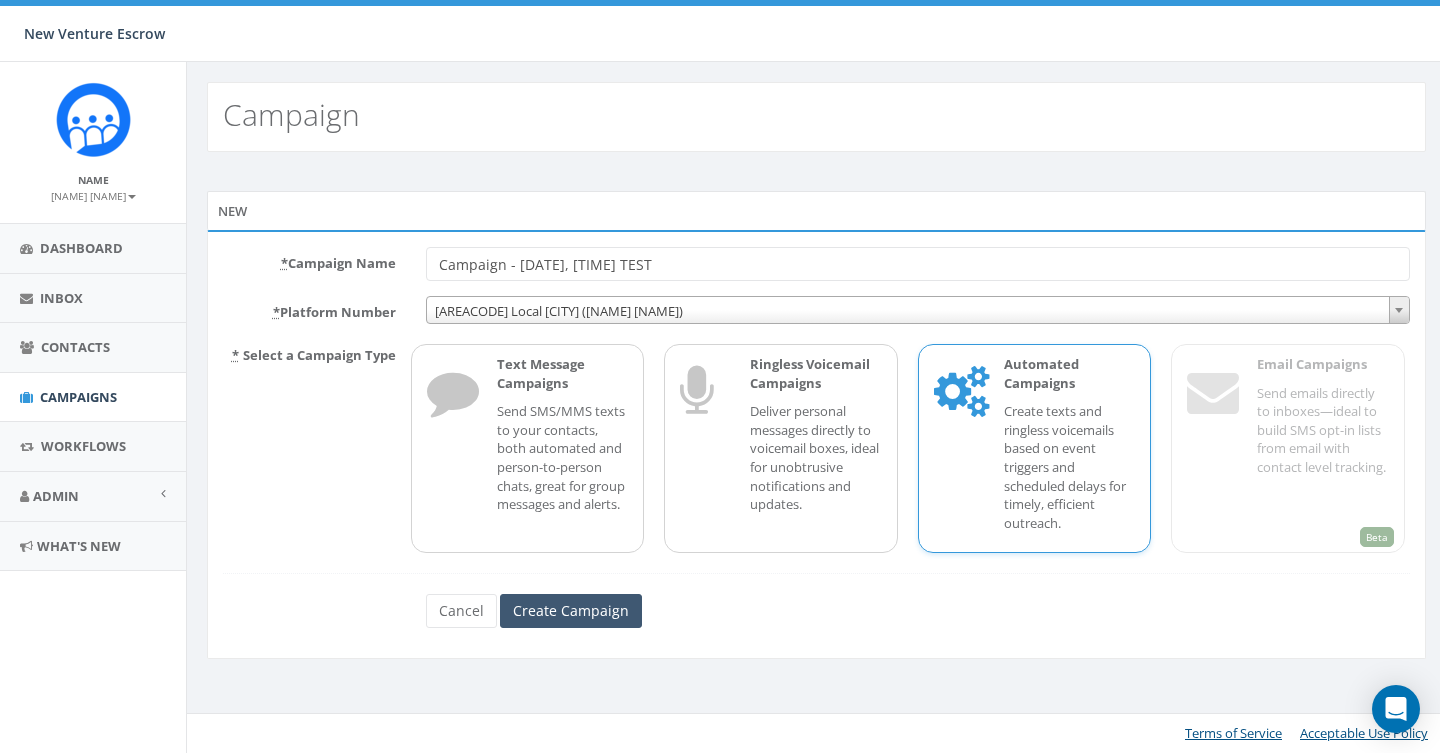 type on "Campaign - 07/09/2025, 09:42:35 TEST" 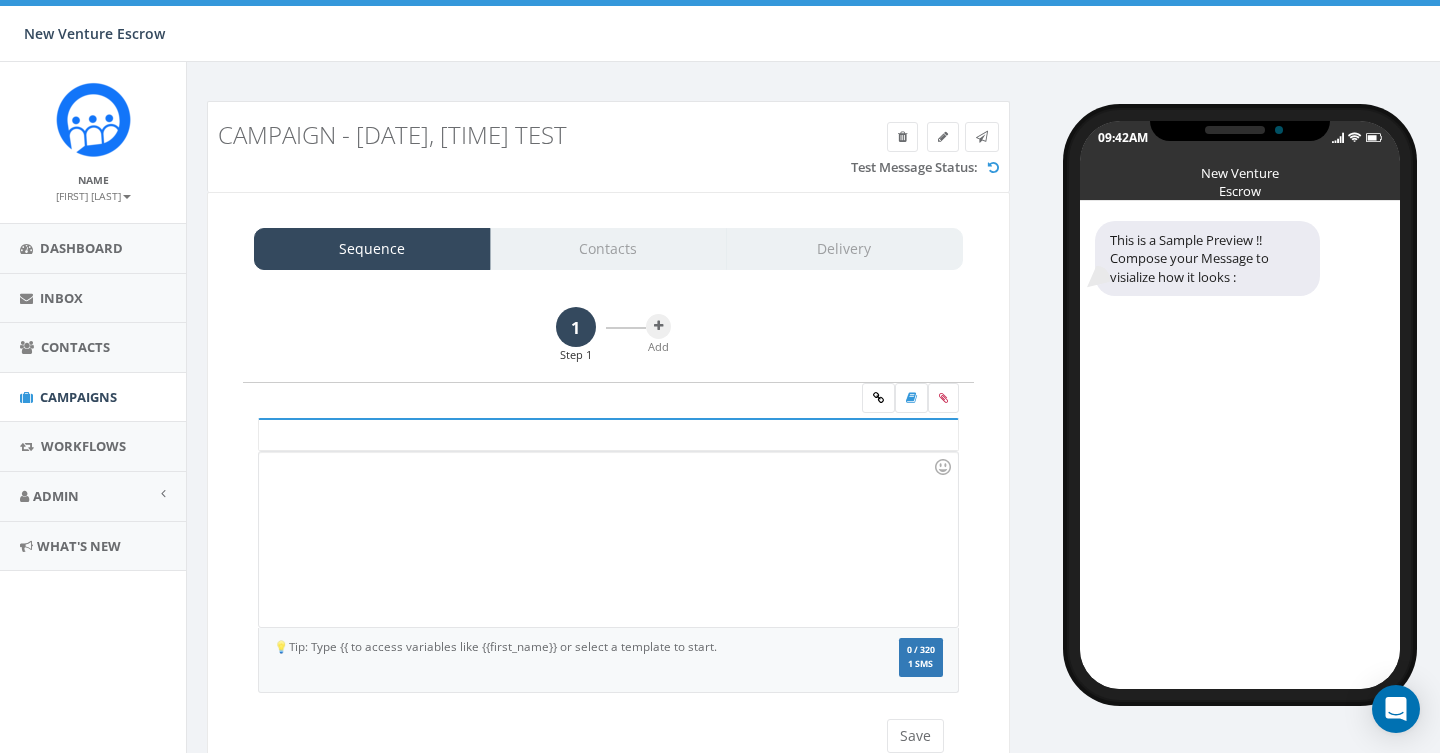 scroll, scrollTop: 0, scrollLeft: 0, axis: both 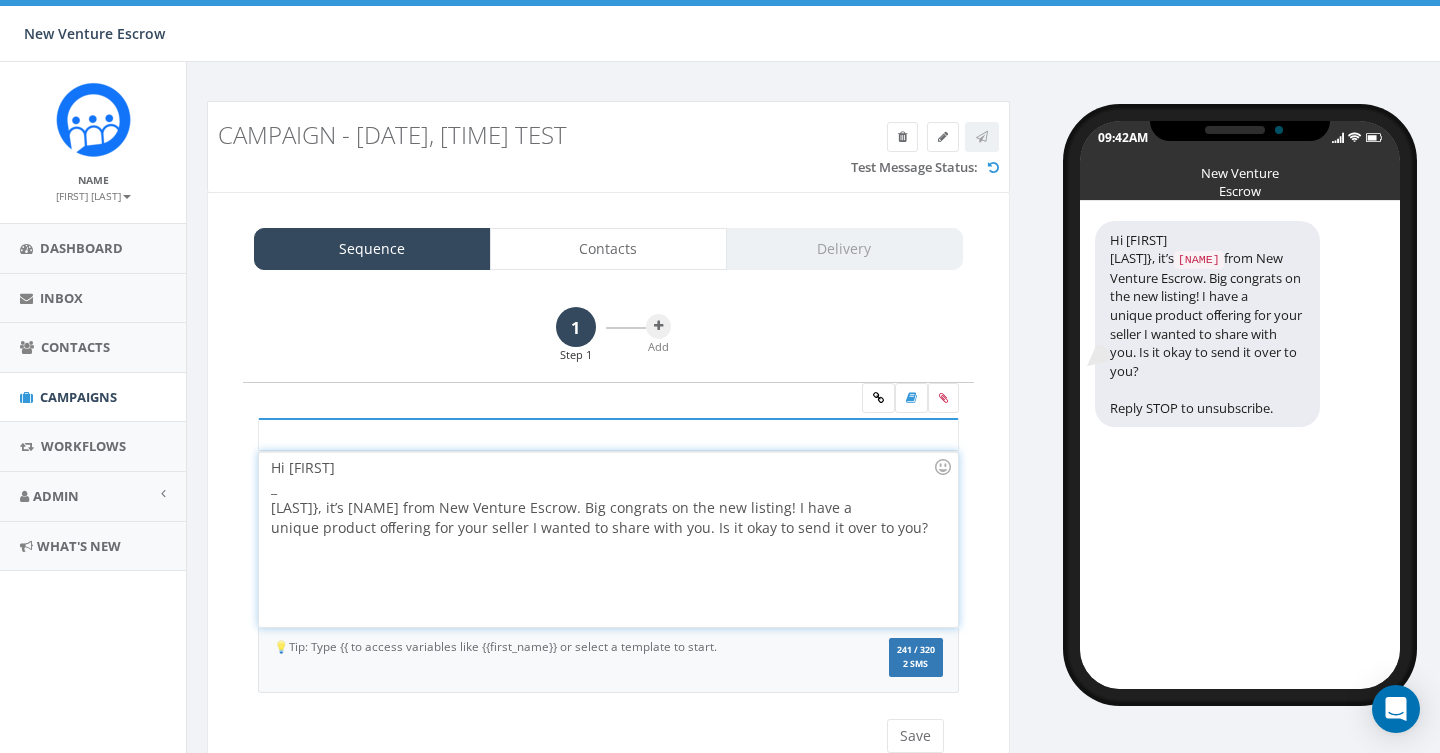 click on "Hi [FIRST] [LAST]}, it’s [NAME] from New Venture Escrow. Big congrats on the new listing! I have a unique product oﬀering for your seller I wanted to share with you. Is it okay to send it over to you?" at bounding box center [608, 539] 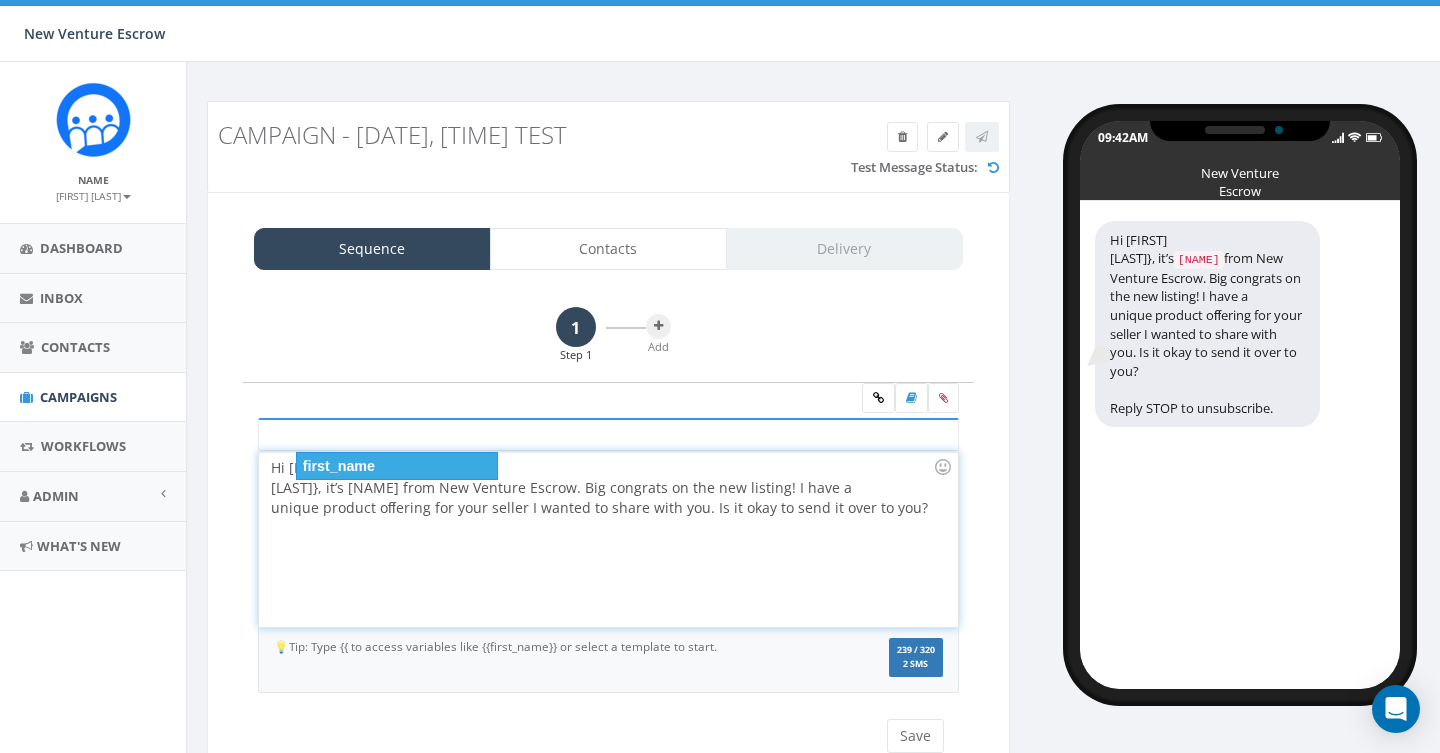 click on "Hi {{first name}}, it’s {{Sales rep name}} from New Venture Escrow. Big congrats on the new listing! I have a unique product oﬀering for your seller I wanted to share with you. Is it okay to send it over to you?" at bounding box center (608, 539) 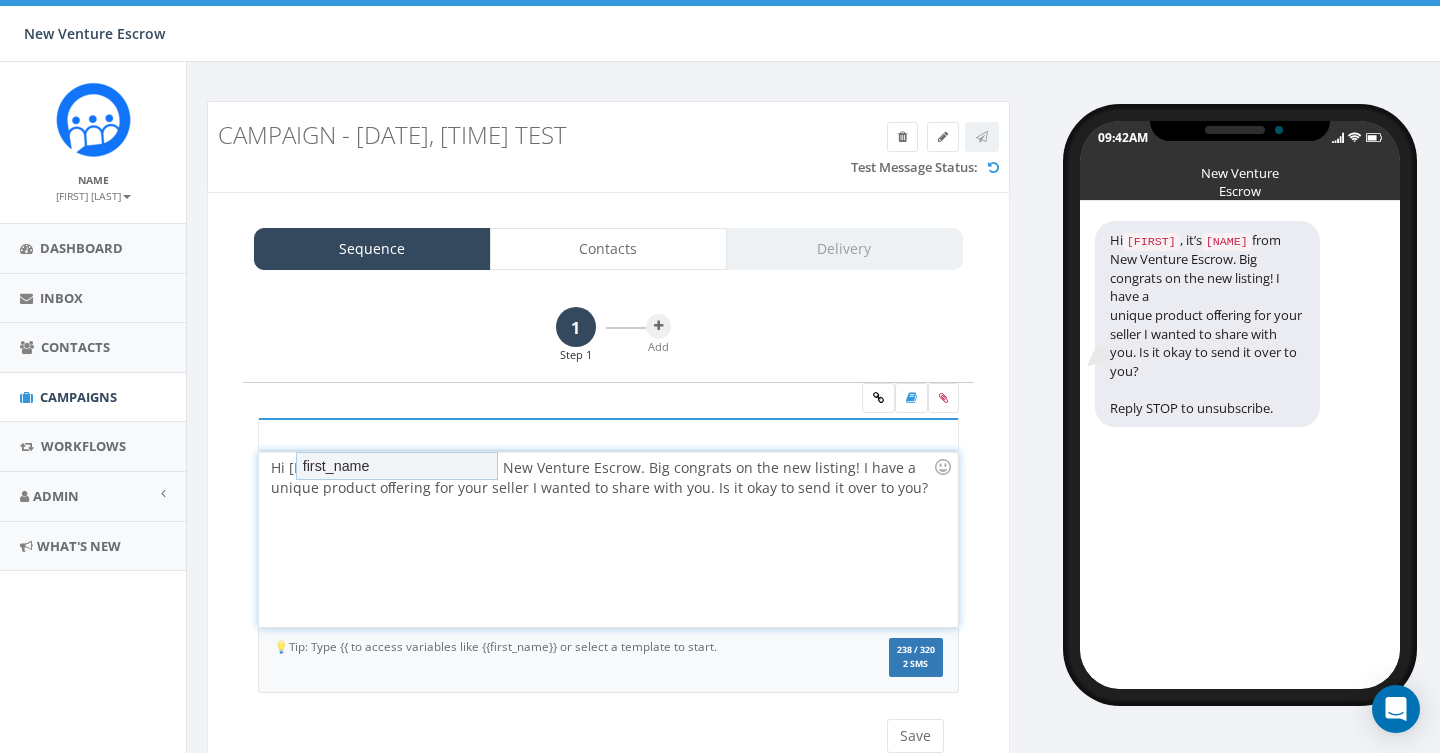 click on "Hi {{first name}}, it’s {{Sales rep name}} from New Venture Escrow. Big congrats on the new listing! I have a unique product oﬀering for your seller I wanted to share with you. Is it okay to send it over to you?" at bounding box center (608, 539) 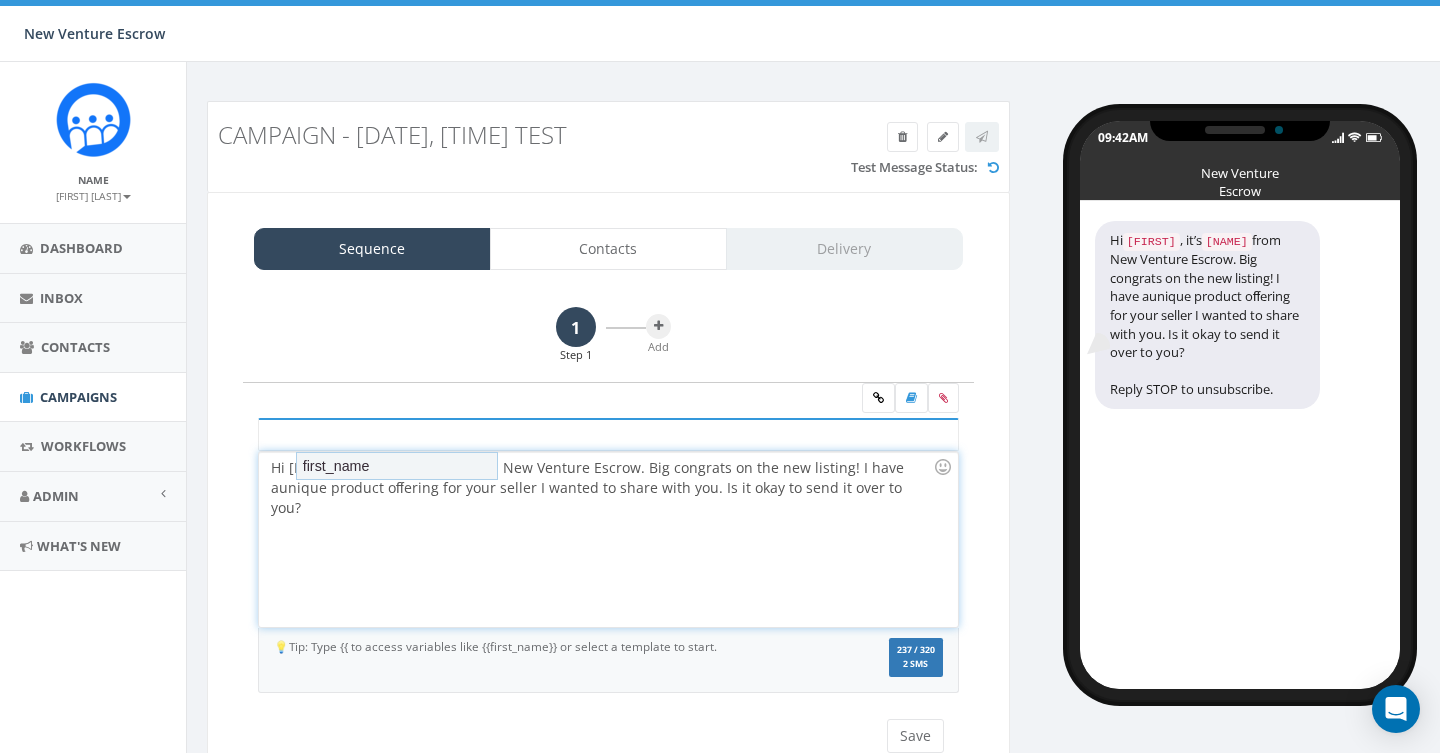 click on "first_name" at bounding box center [397, 466] 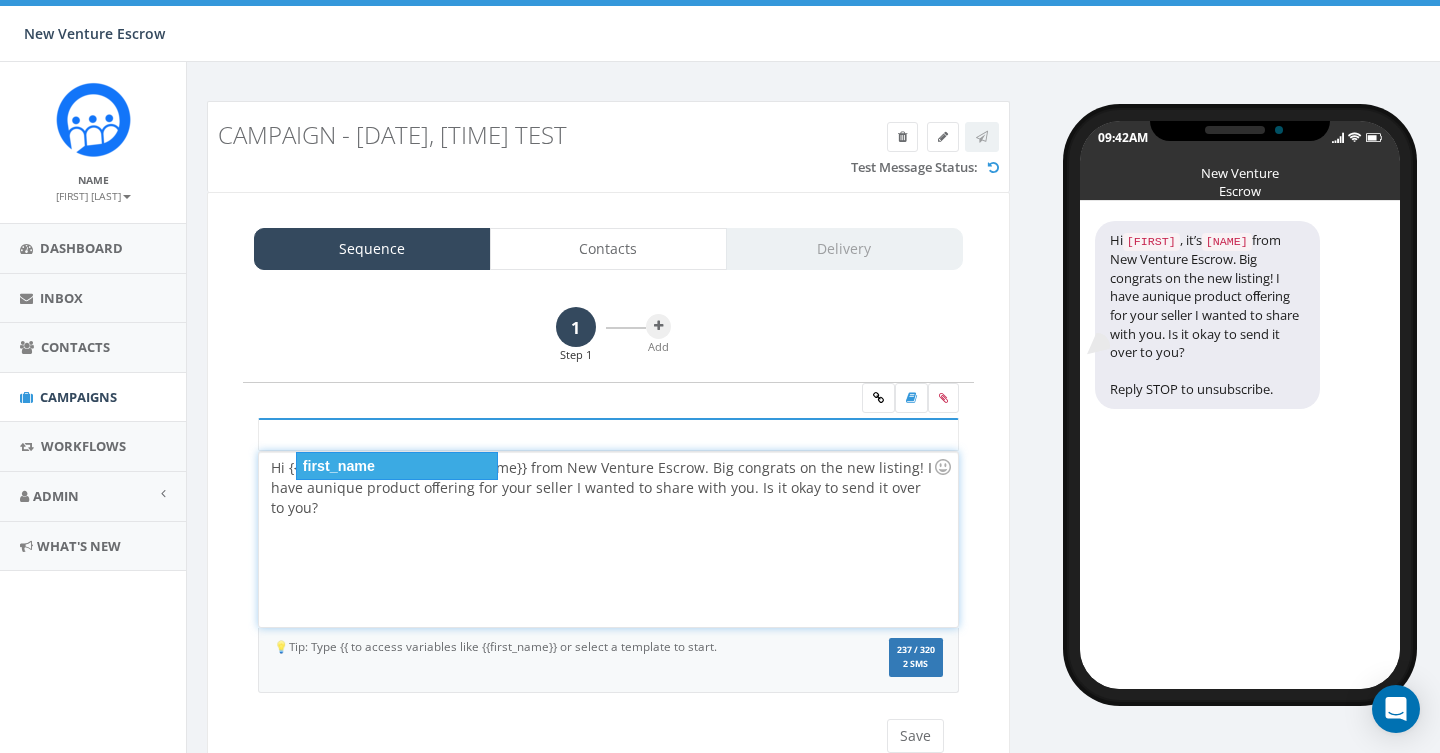 click on "Hi {{firstname}}, it’s {{Sales rep name}} from New Venture Escrow. Big congrats on the new listing! I have aunique product oﬀering for your seller I wanted to share with you. Is it okay to send it over to you?" at bounding box center (608, 539) 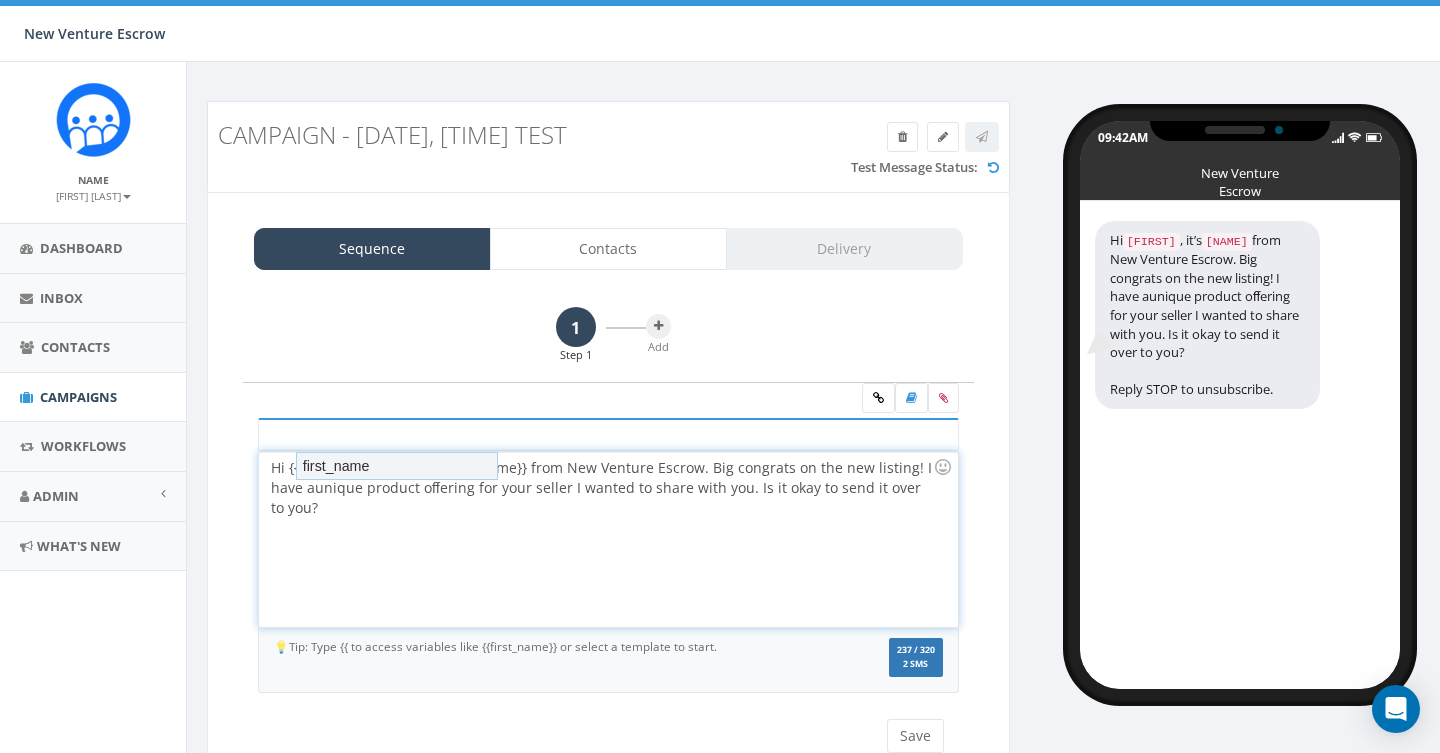 click on "Hi {{firstname}}, it’s {{Sales rep name}} from New Venture Escrow. Big congrats on the new listing! I have aunique product oﬀering for your seller I wanted to share with you. Is it okay to send it over to you?" at bounding box center (608, 539) 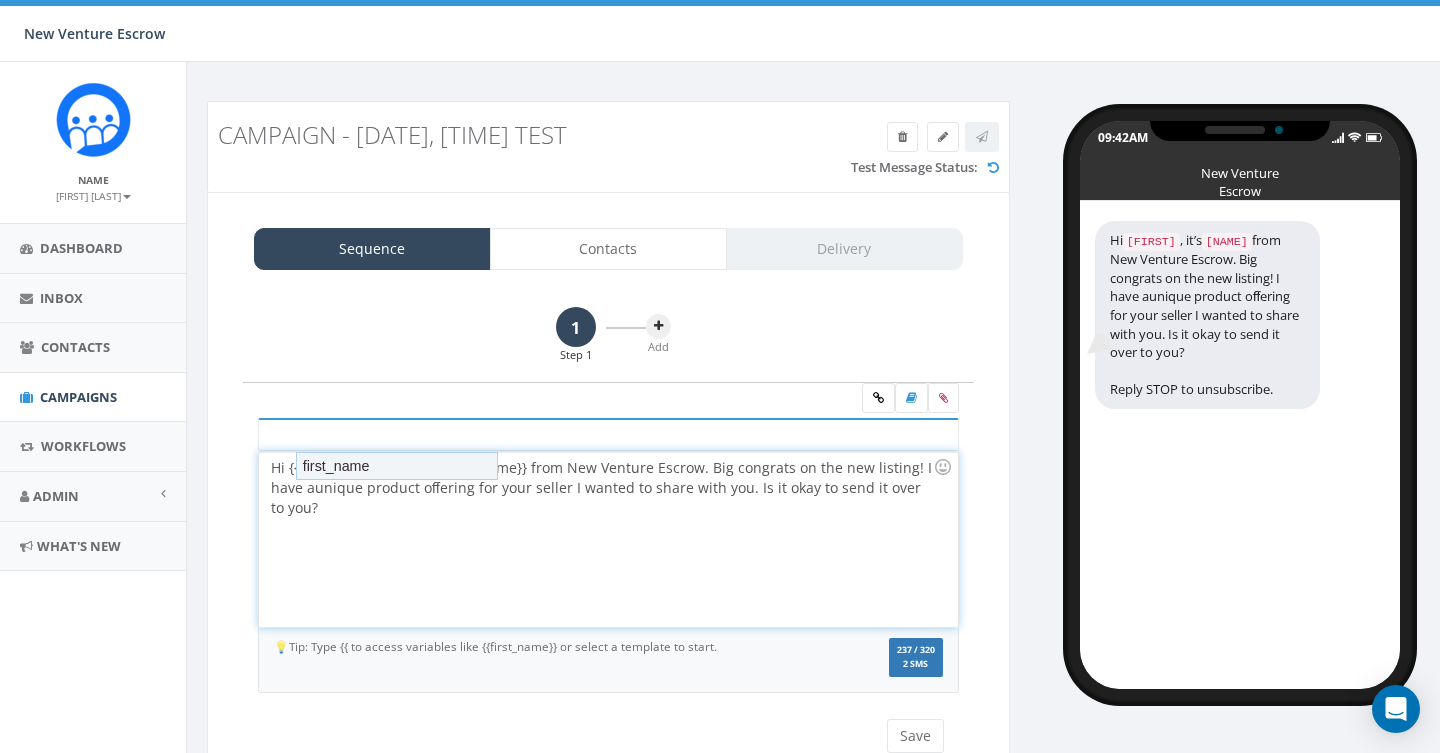 click at bounding box center [658, 326] 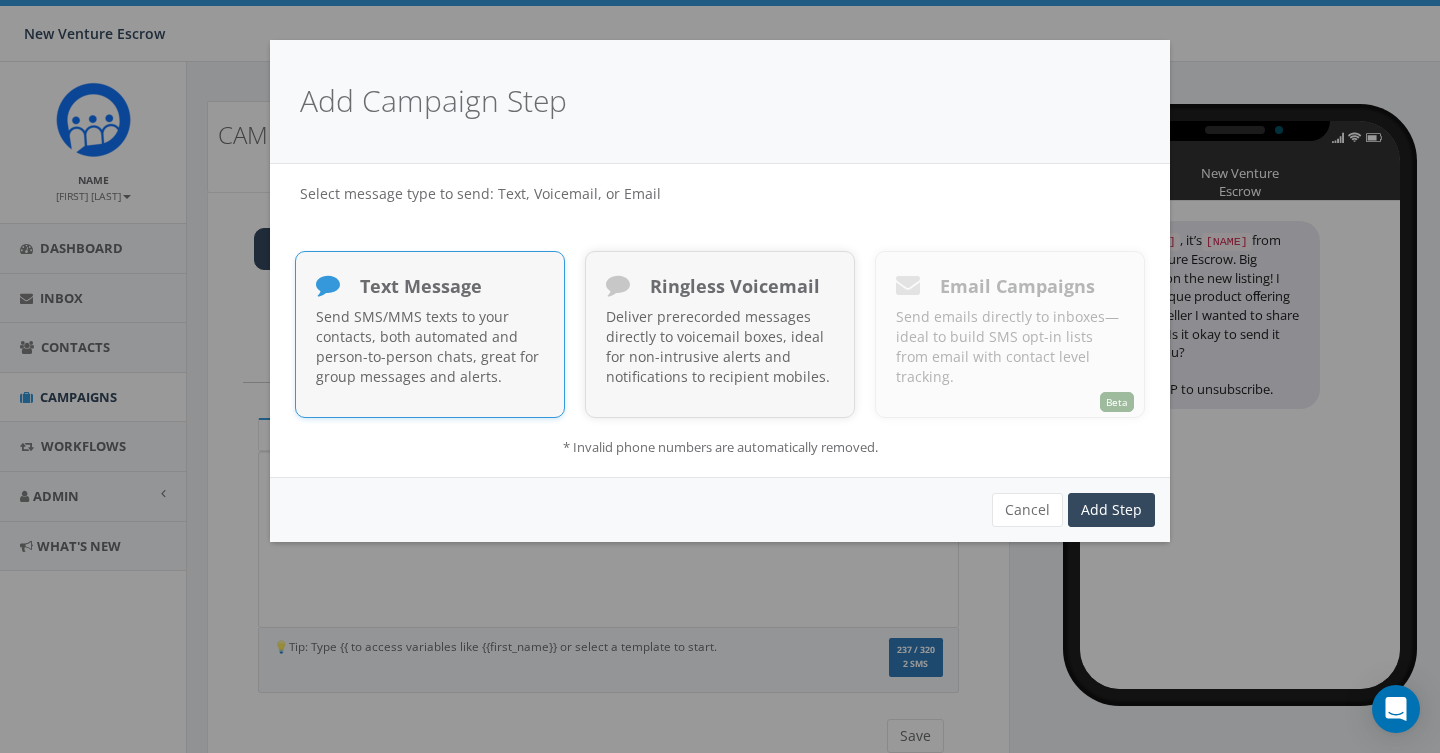 click on "Send SMS/MMS texts to your contacts, both automated and person-to-person chats, great for group messages and alerts." at bounding box center (430, 347) 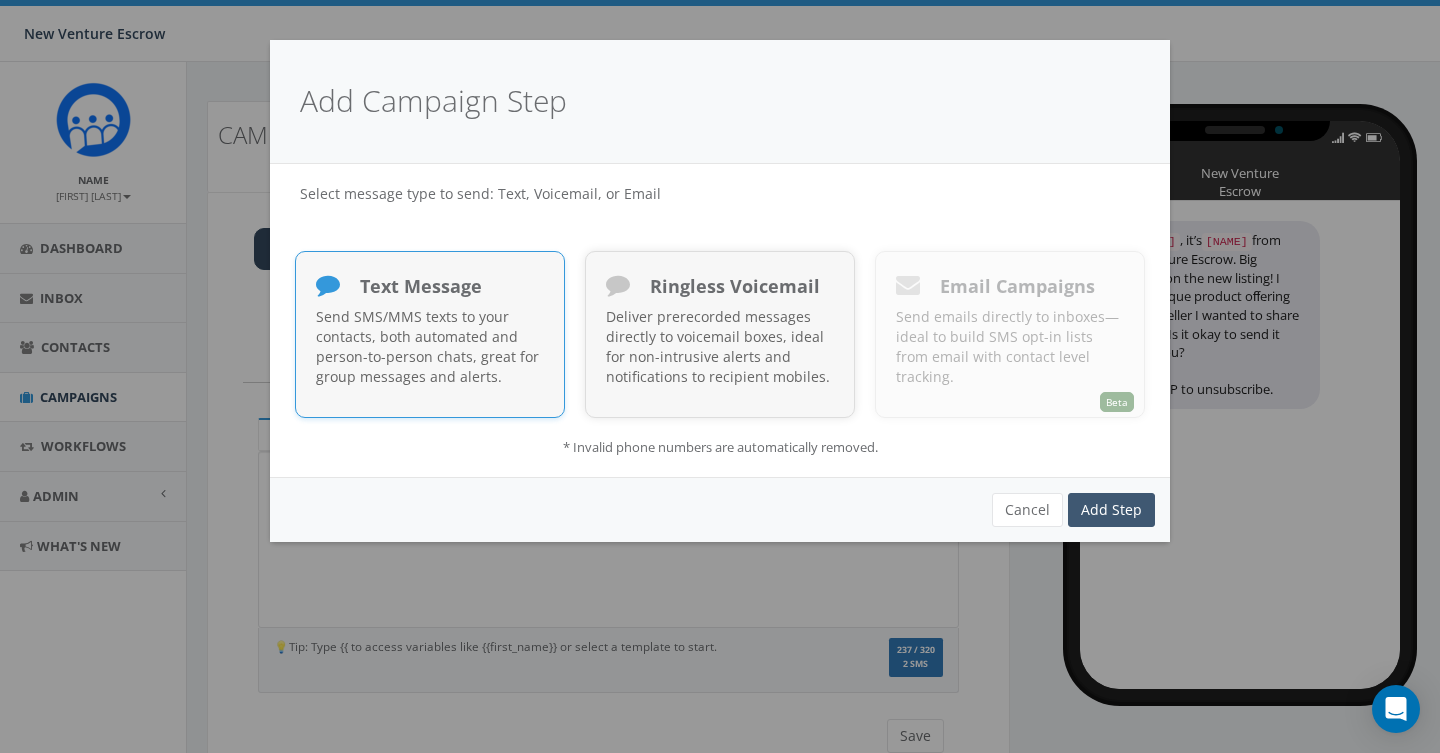 click on "Add Step" at bounding box center [1111, 510] 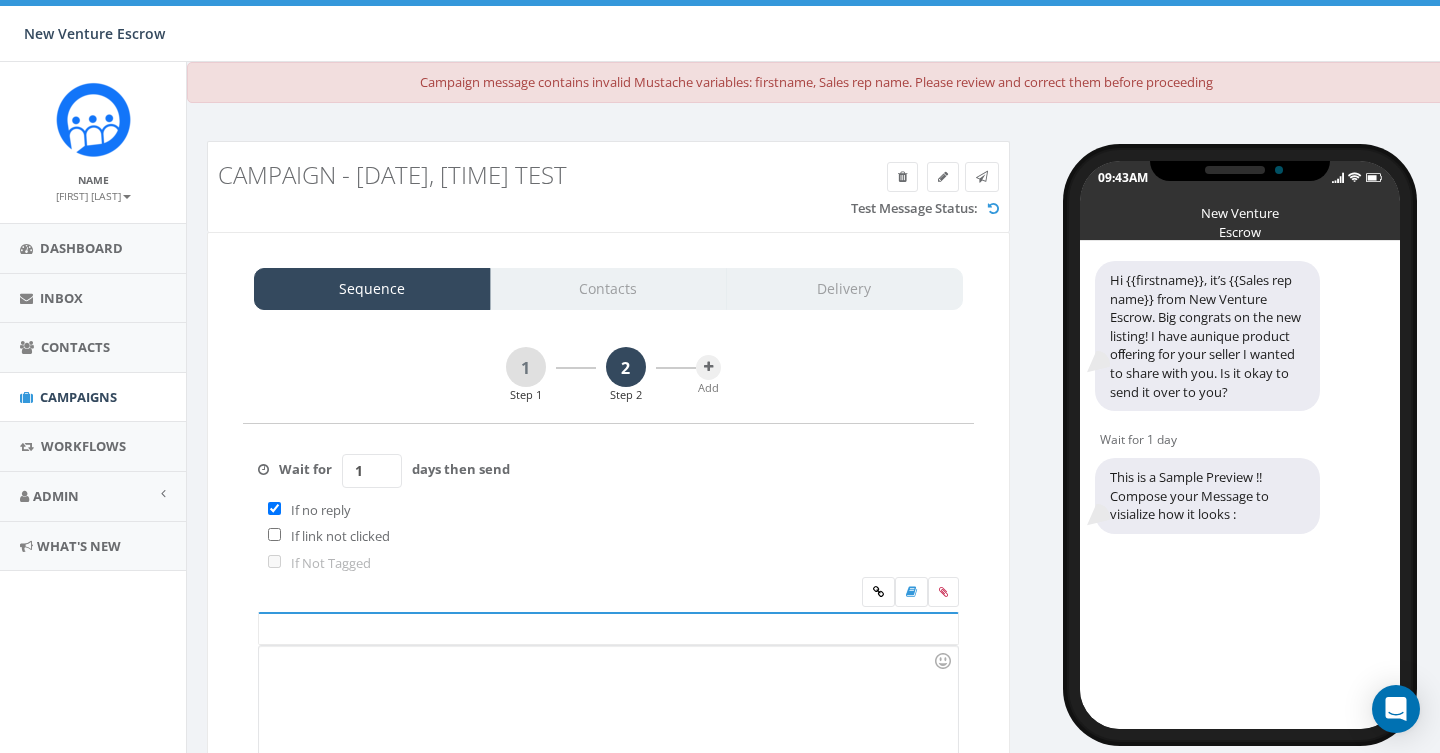 scroll, scrollTop: 0, scrollLeft: 0, axis: both 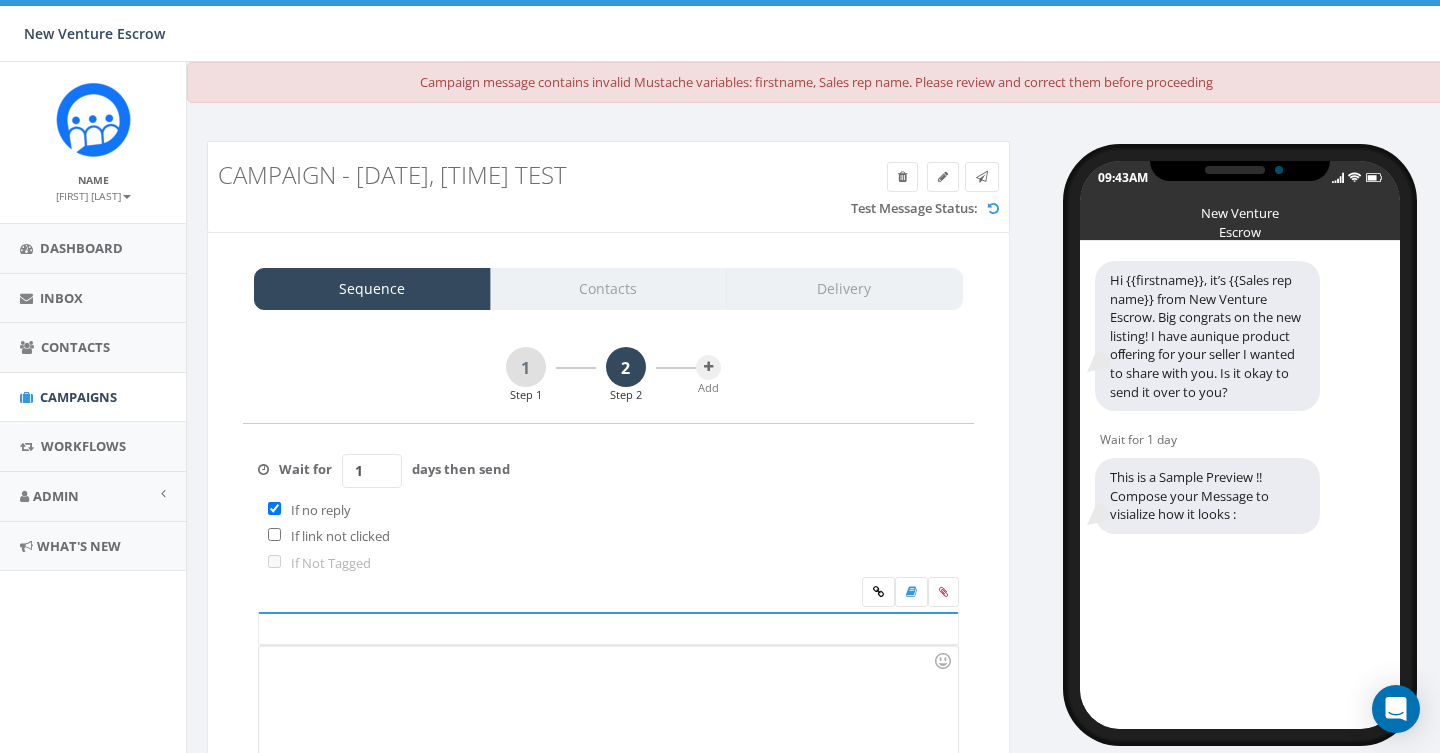 click at bounding box center (608, 733) 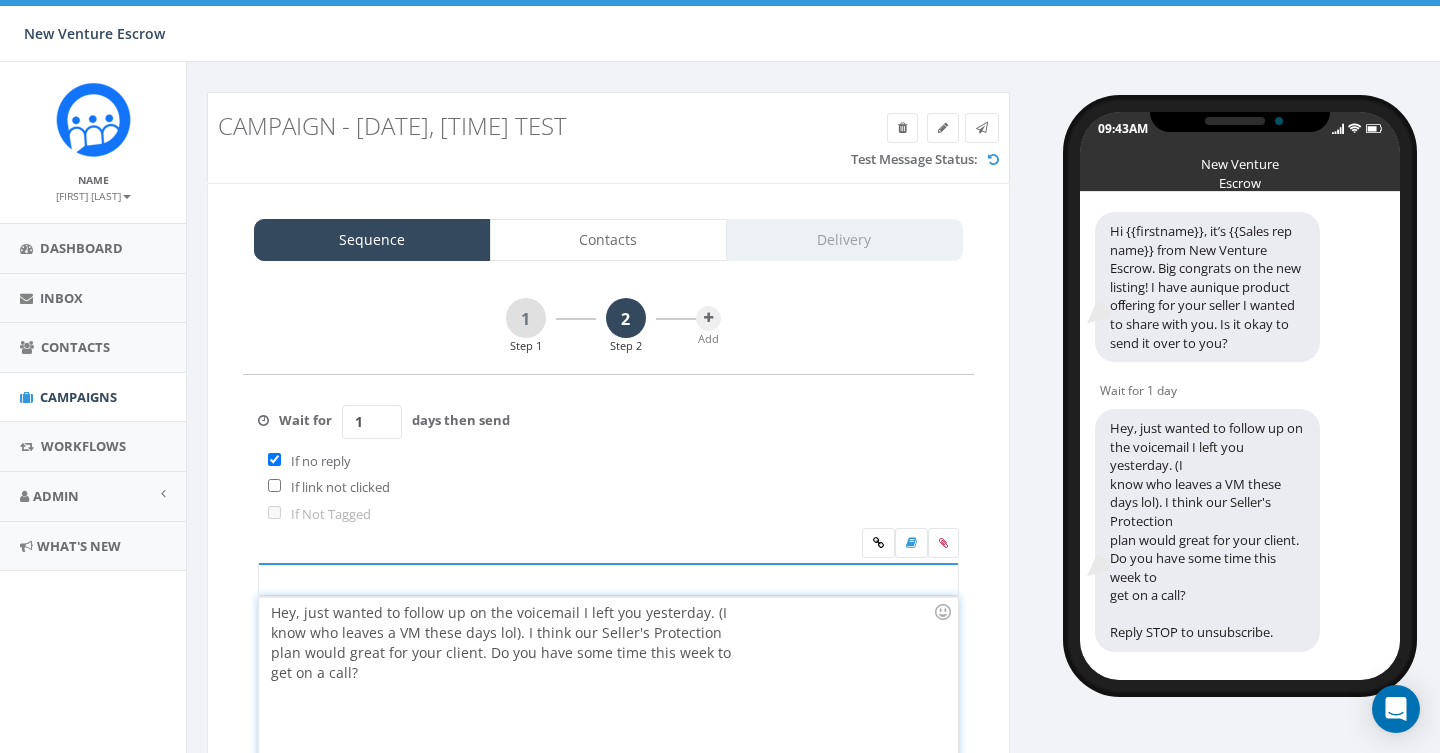 scroll, scrollTop: 68, scrollLeft: 0, axis: vertical 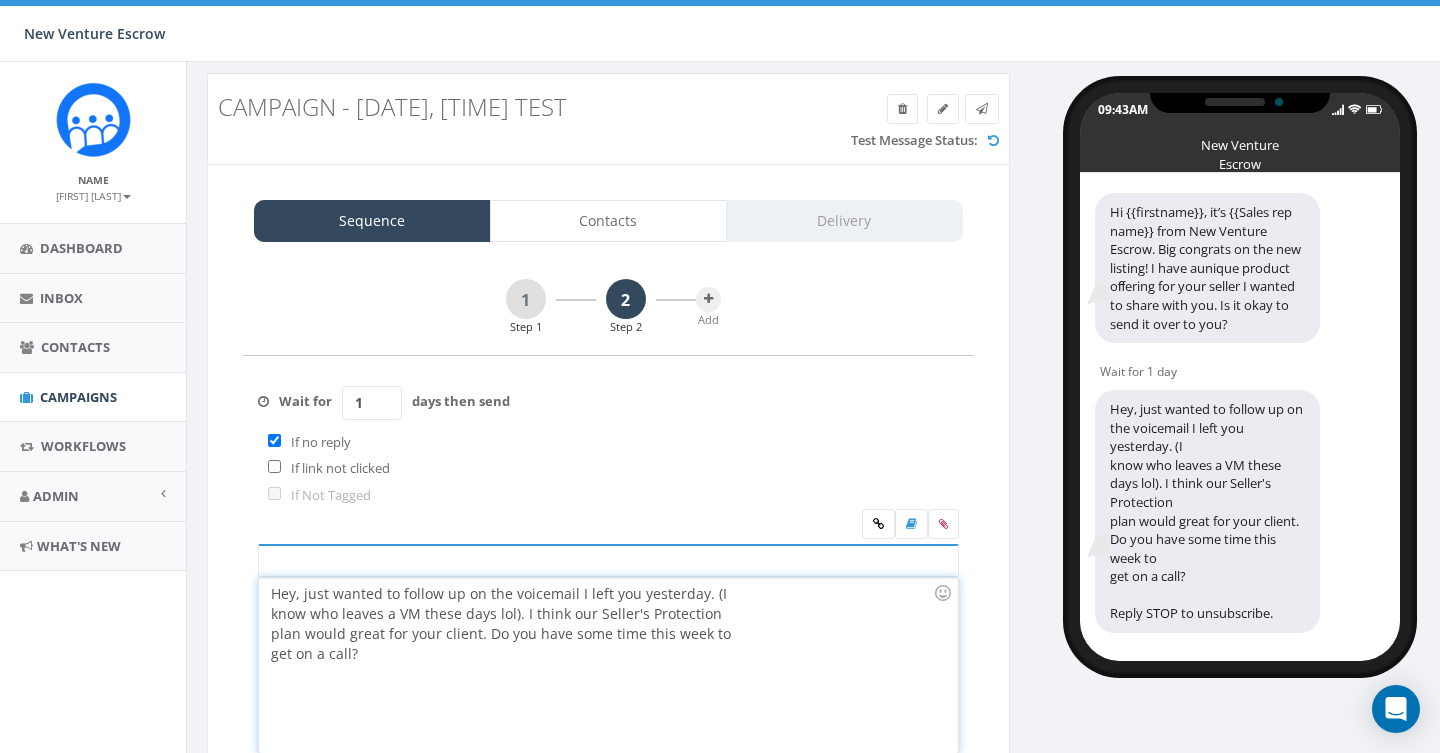 click on "Add" at bounding box center (708, 307) 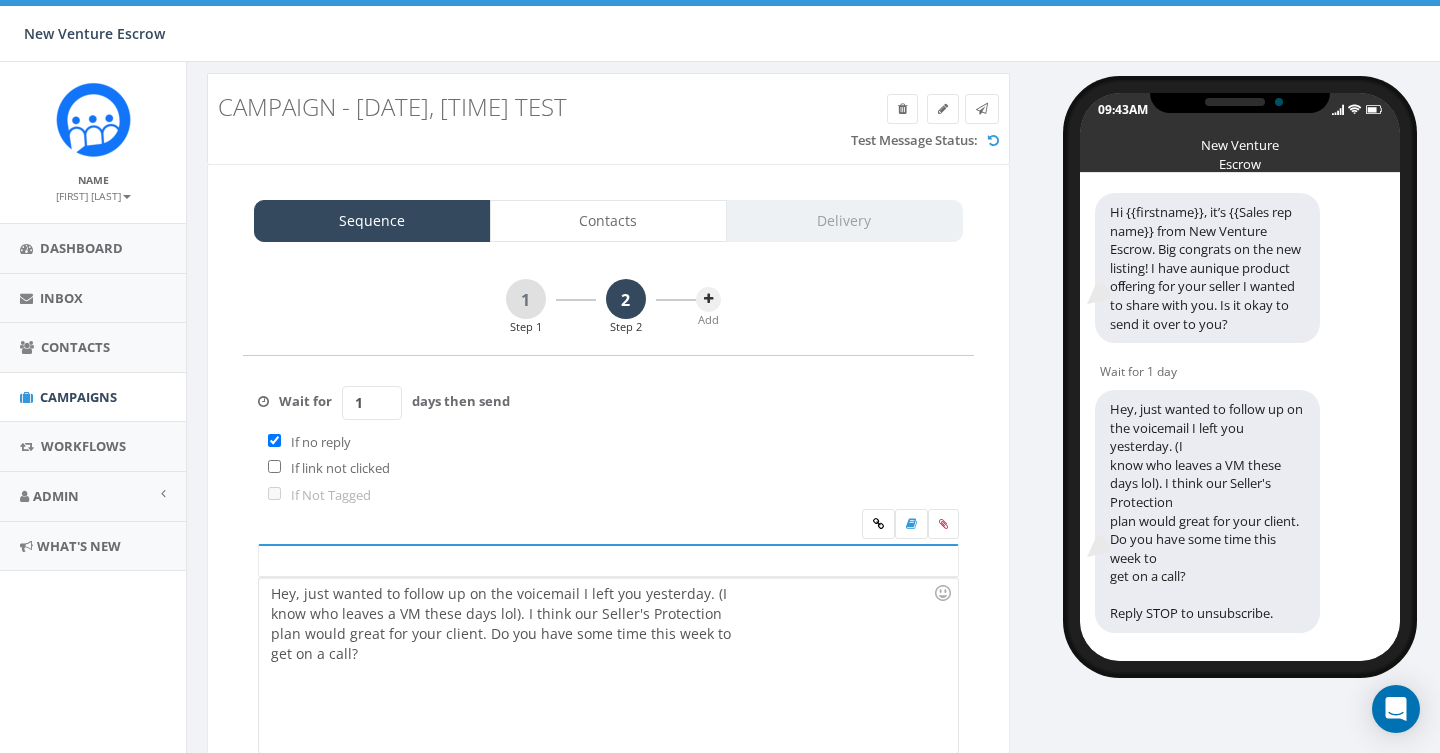 click at bounding box center (708, 299) 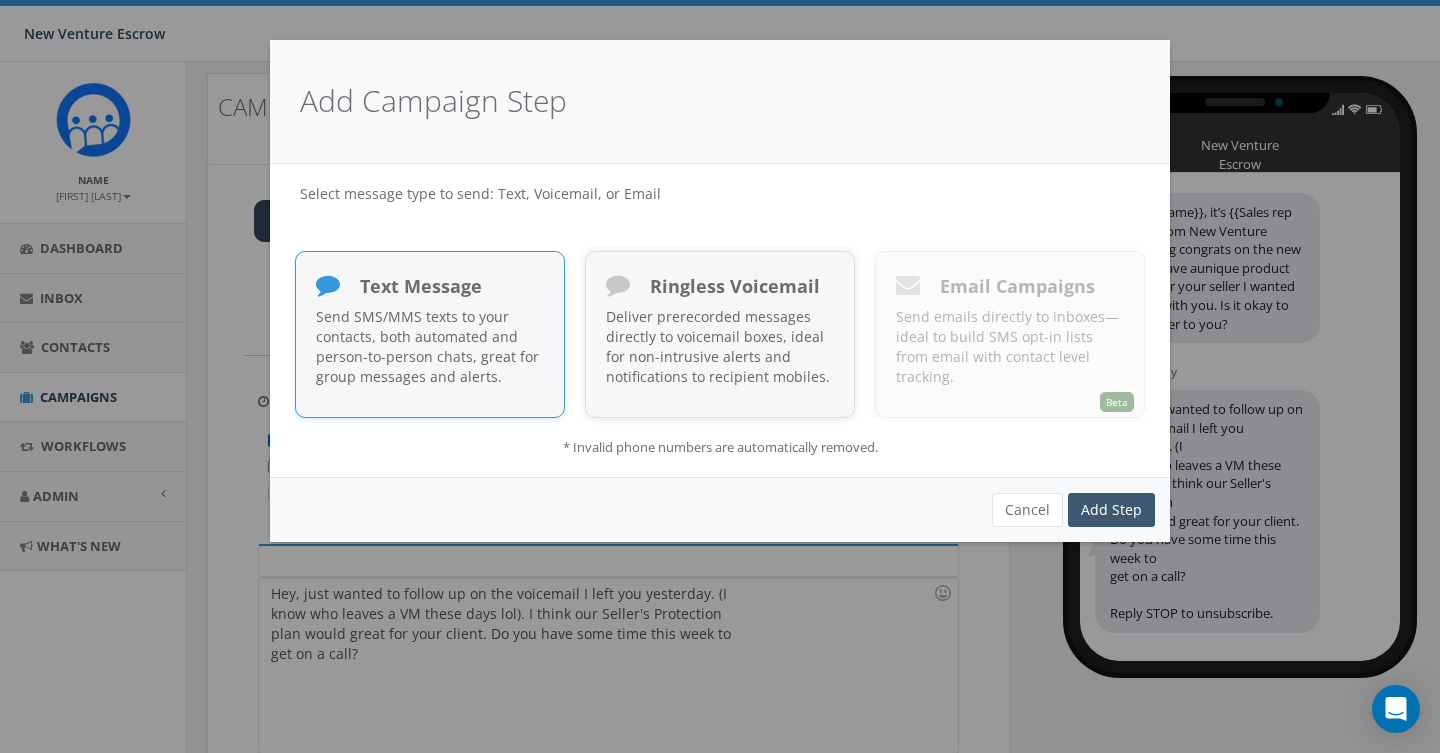 click on "Add Step" at bounding box center (1111, 510) 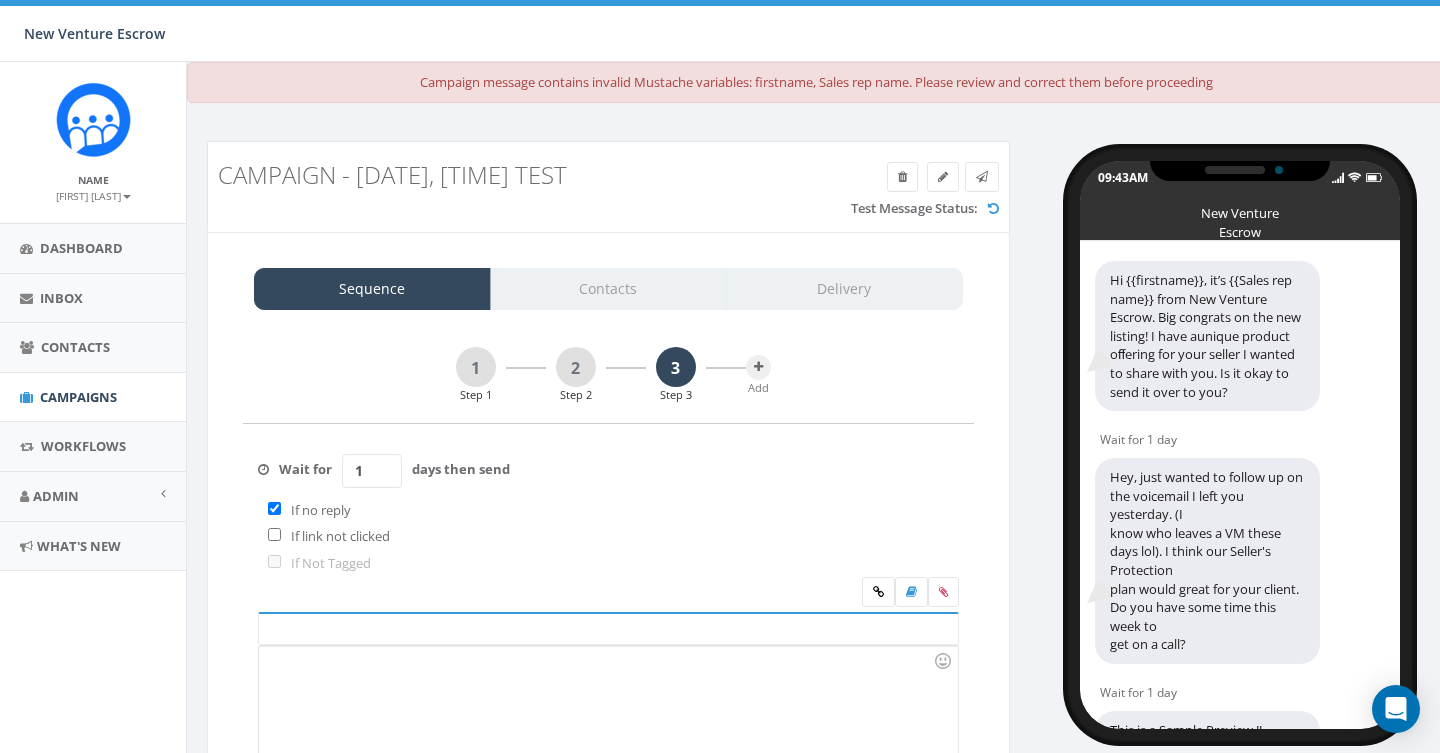 scroll, scrollTop: 0, scrollLeft: 0, axis: both 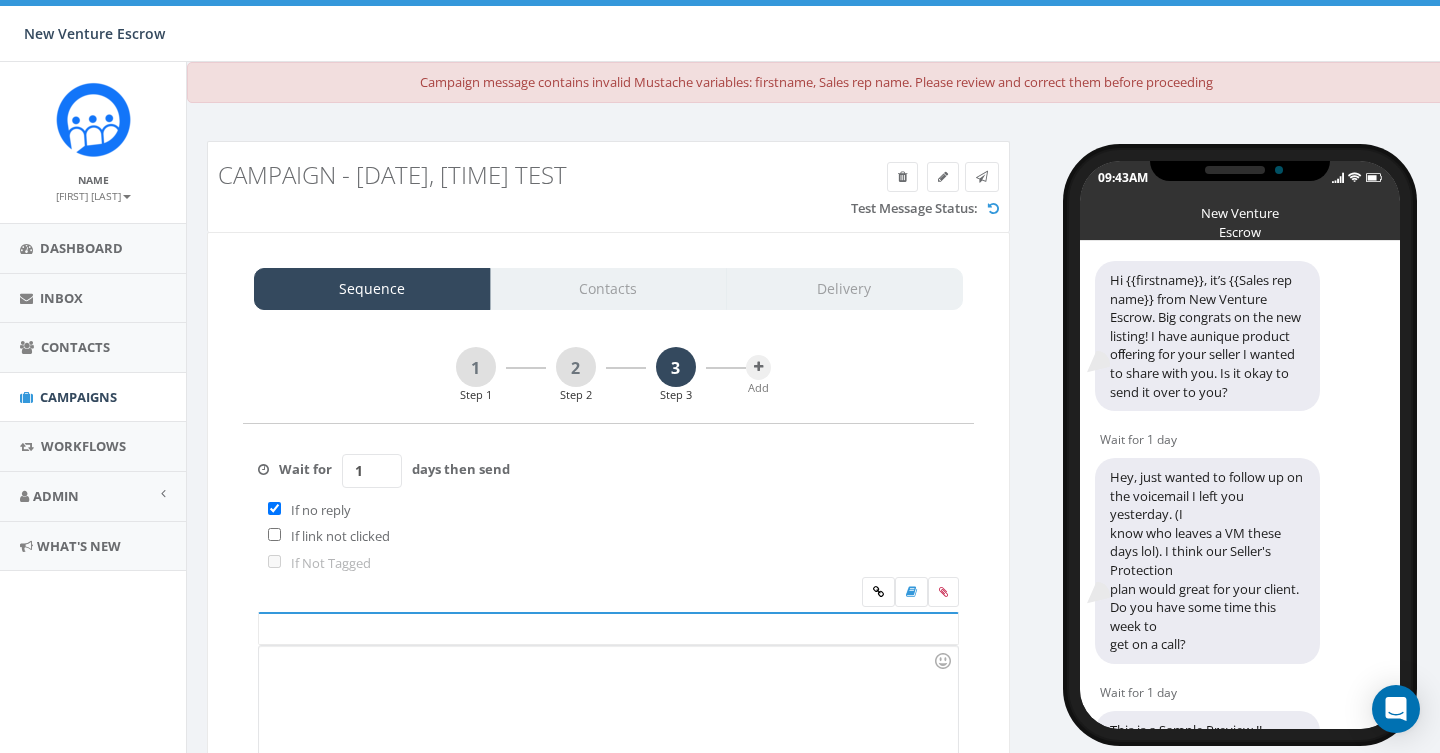 click at bounding box center (608, 733) 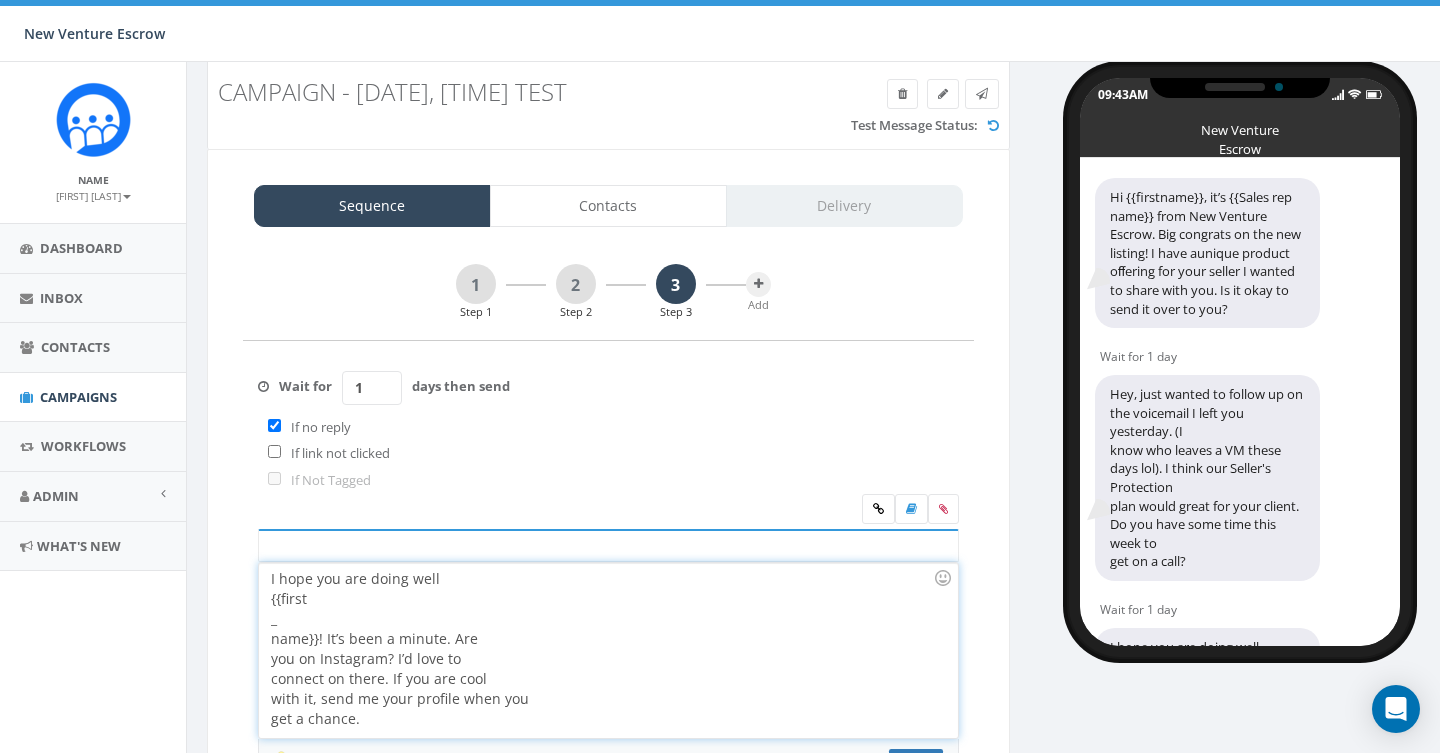 scroll, scrollTop: 127, scrollLeft: 0, axis: vertical 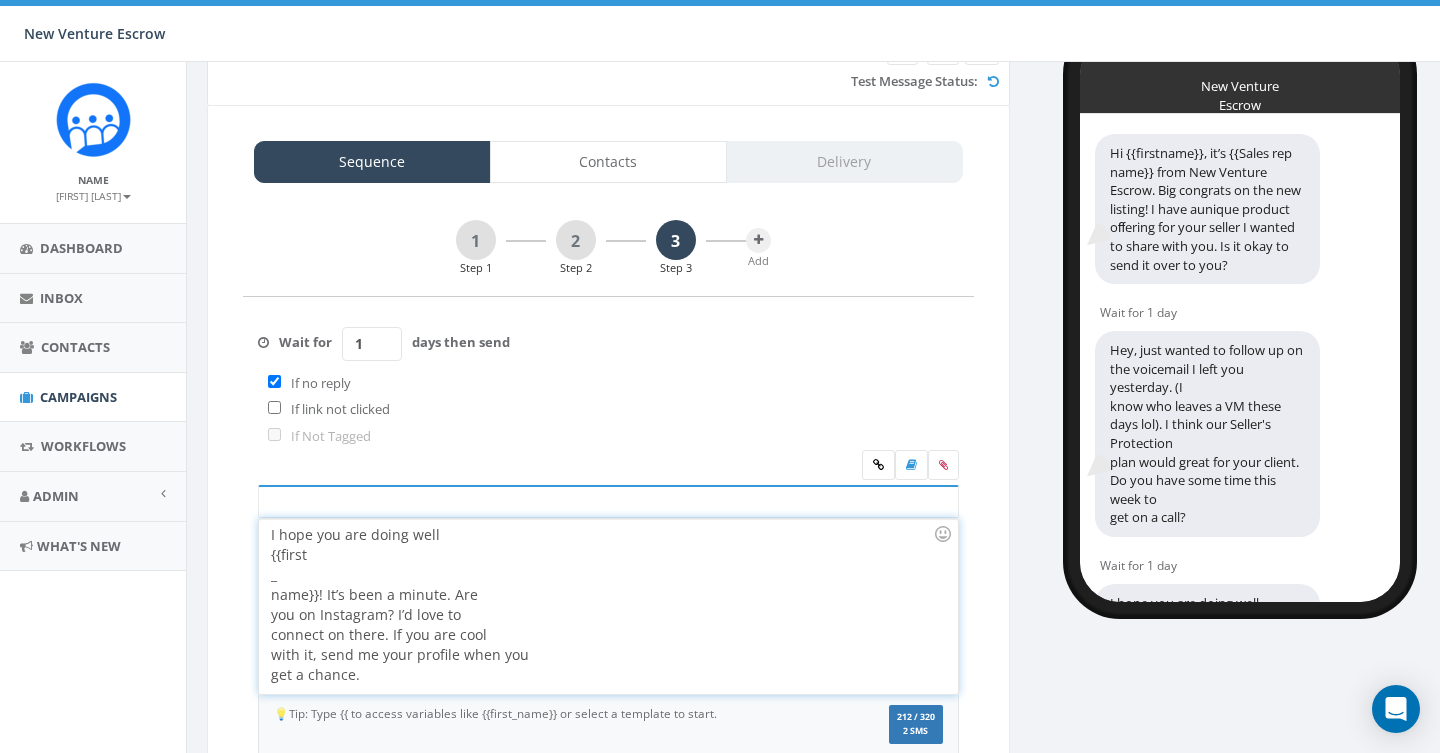 click on "I hope you are doing well {{first _ name}}! It’s been a minute. Are you on Instagram? I’d love to connect on there. If you are cool with it, send me your profile when you get a chance." at bounding box center (608, 606) 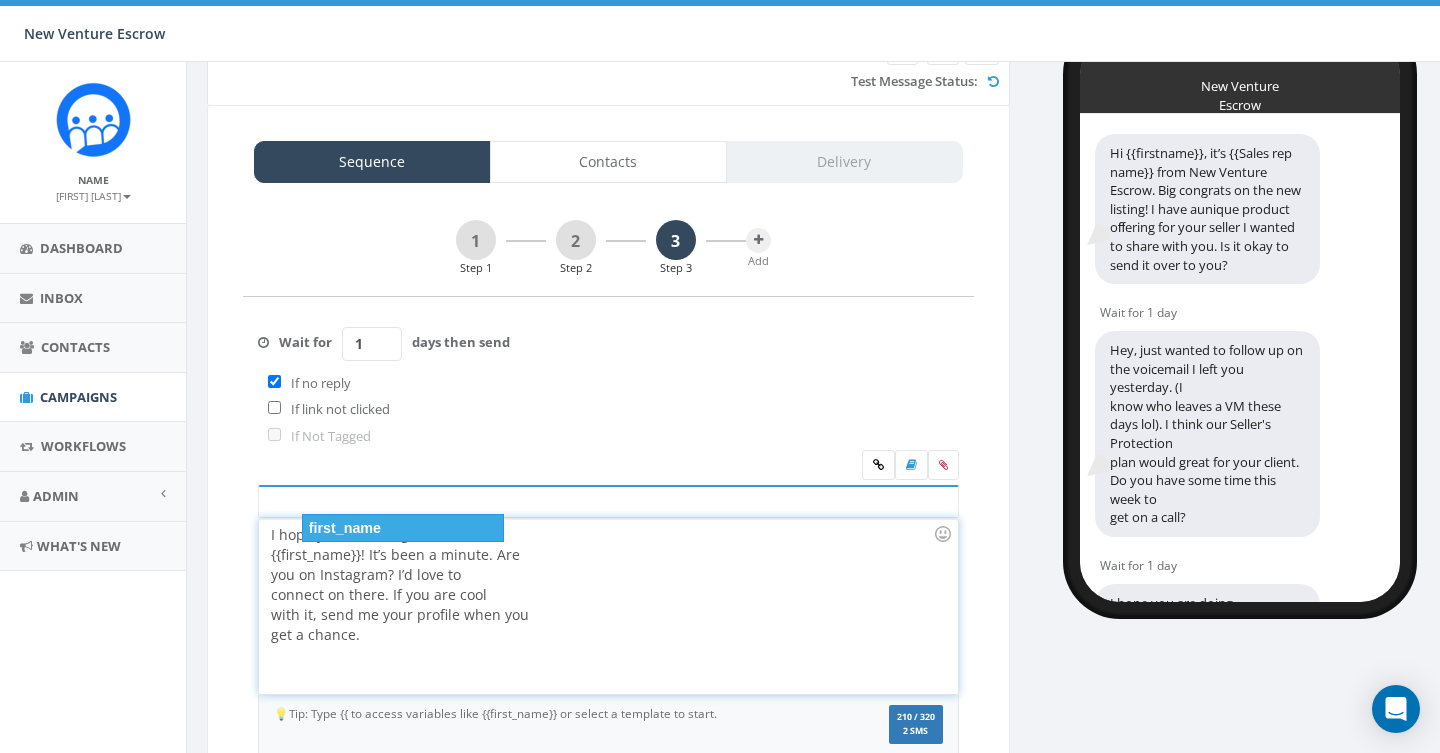 click on "I hope you are doing well {{first_ name}}! It’s been a minute. Are you on Instagram? I’d love to connect on there. If you are cool with it, send me your profile when you get a chance." at bounding box center (608, 606) 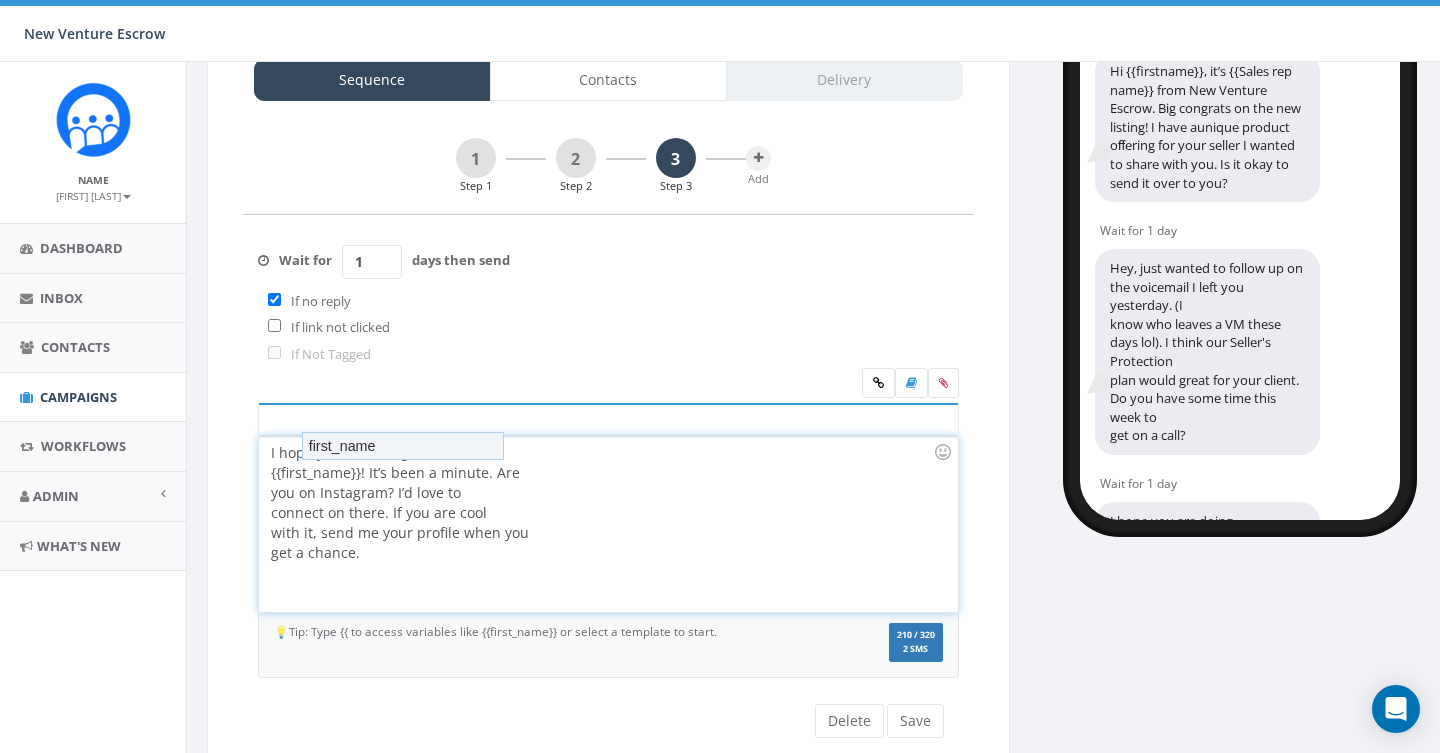 scroll, scrollTop: 211, scrollLeft: 0, axis: vertical 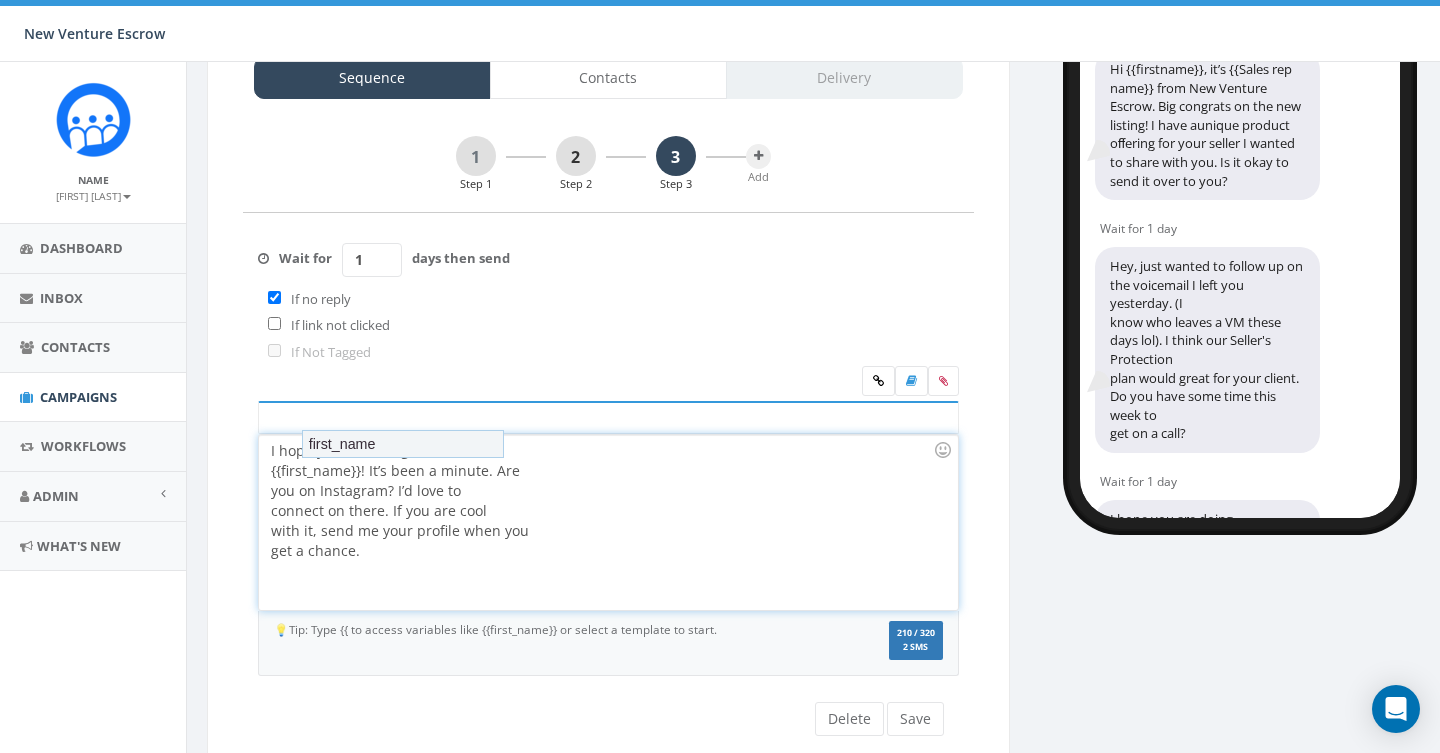 click on "2" at bounding box center [576, 156] 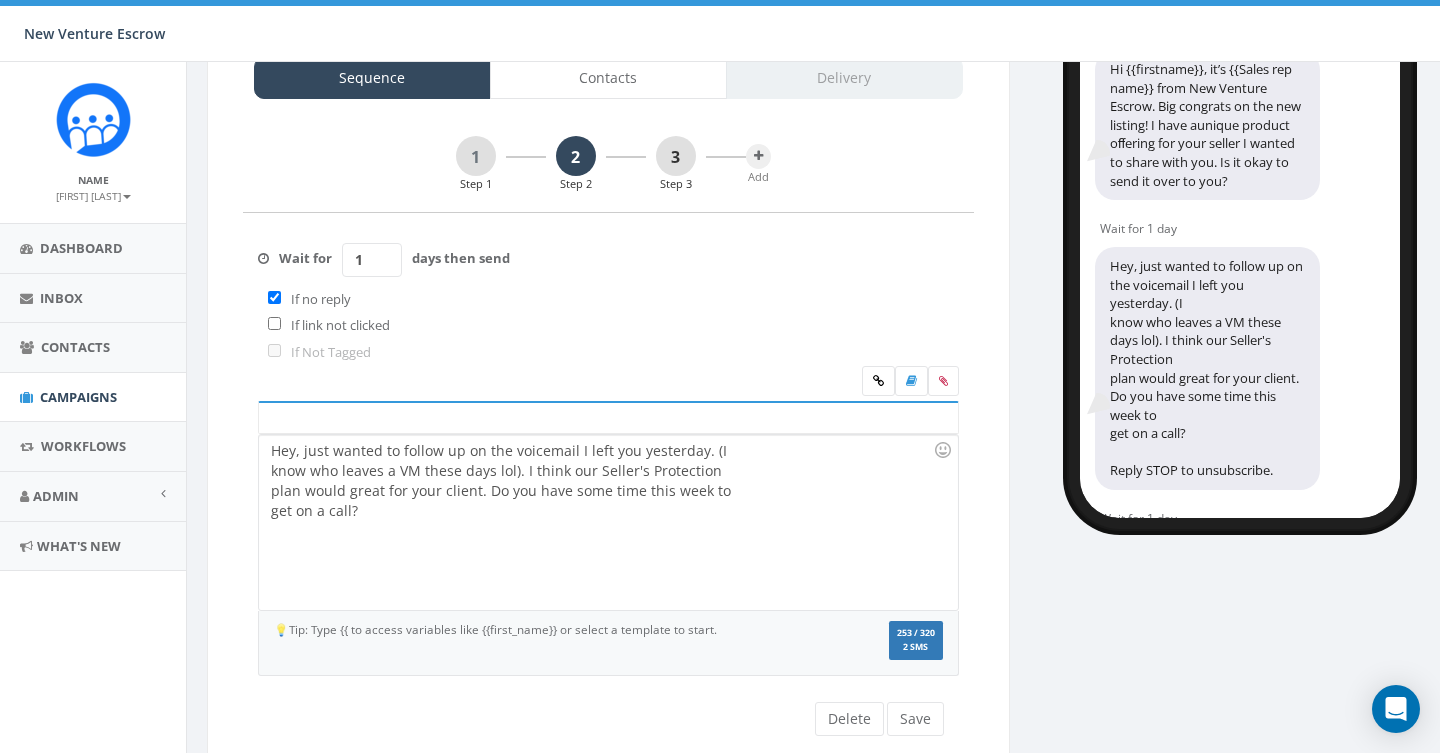 click on "3" at bounding box center (676, 156) 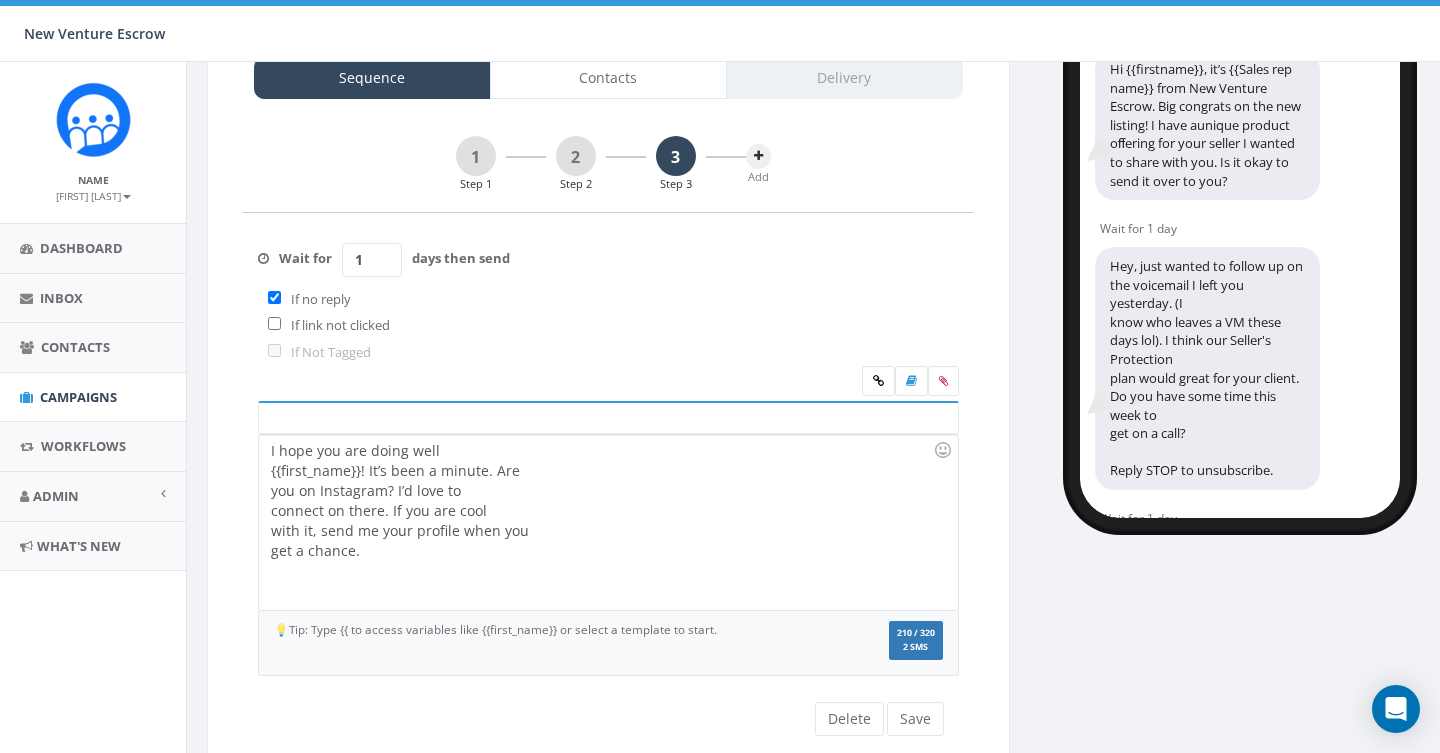 click at bounding box center (758, 156) 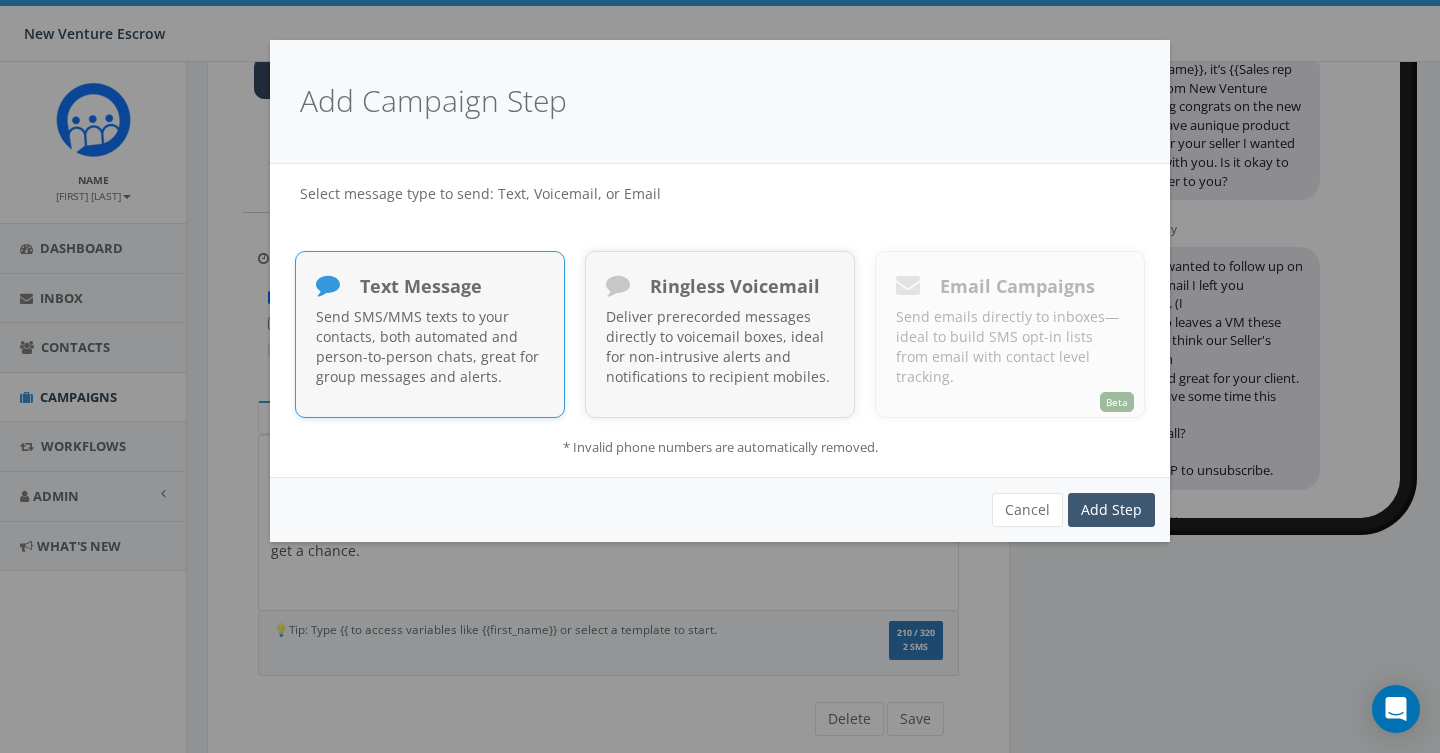 click on "Add Step" at bounding box center [1111, 510] 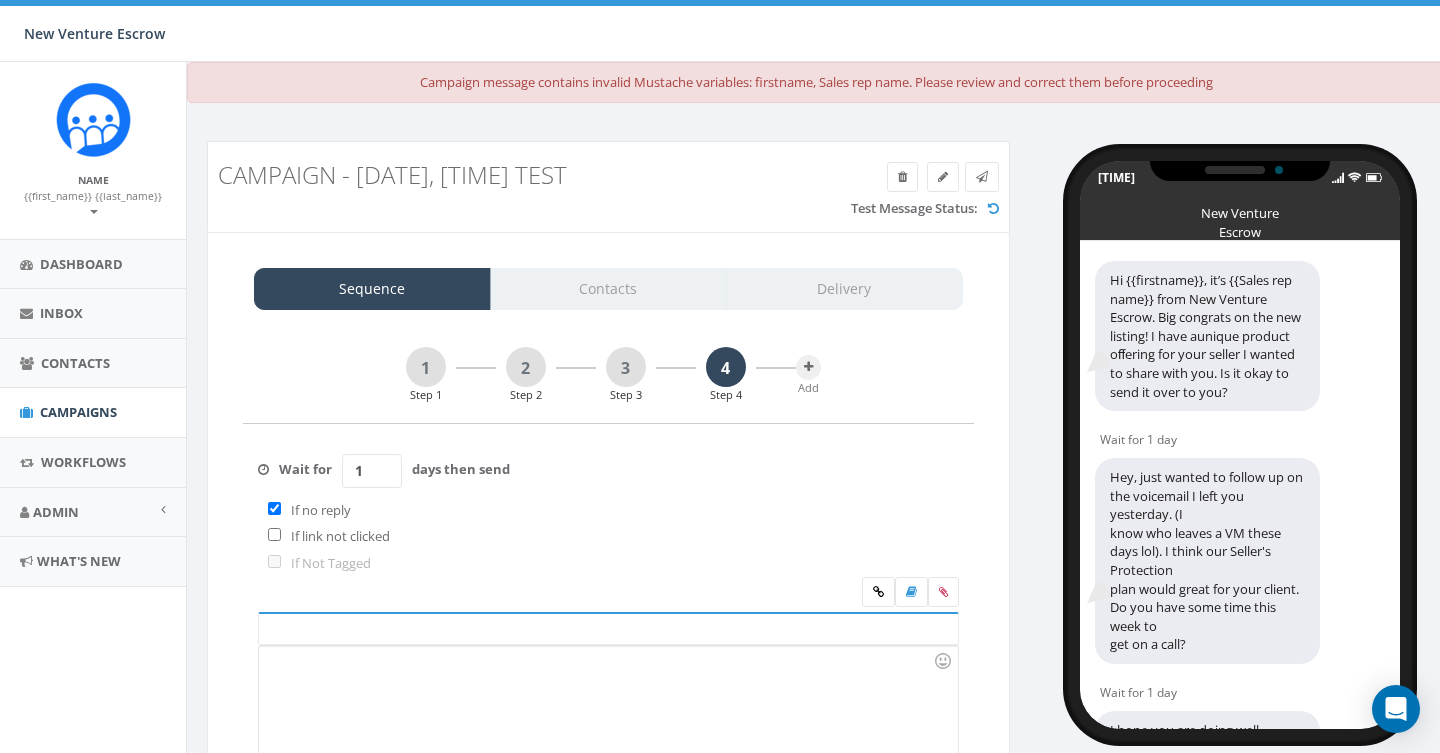 scroll, scrollTop: 0, scrollLeft: 0, axis: both 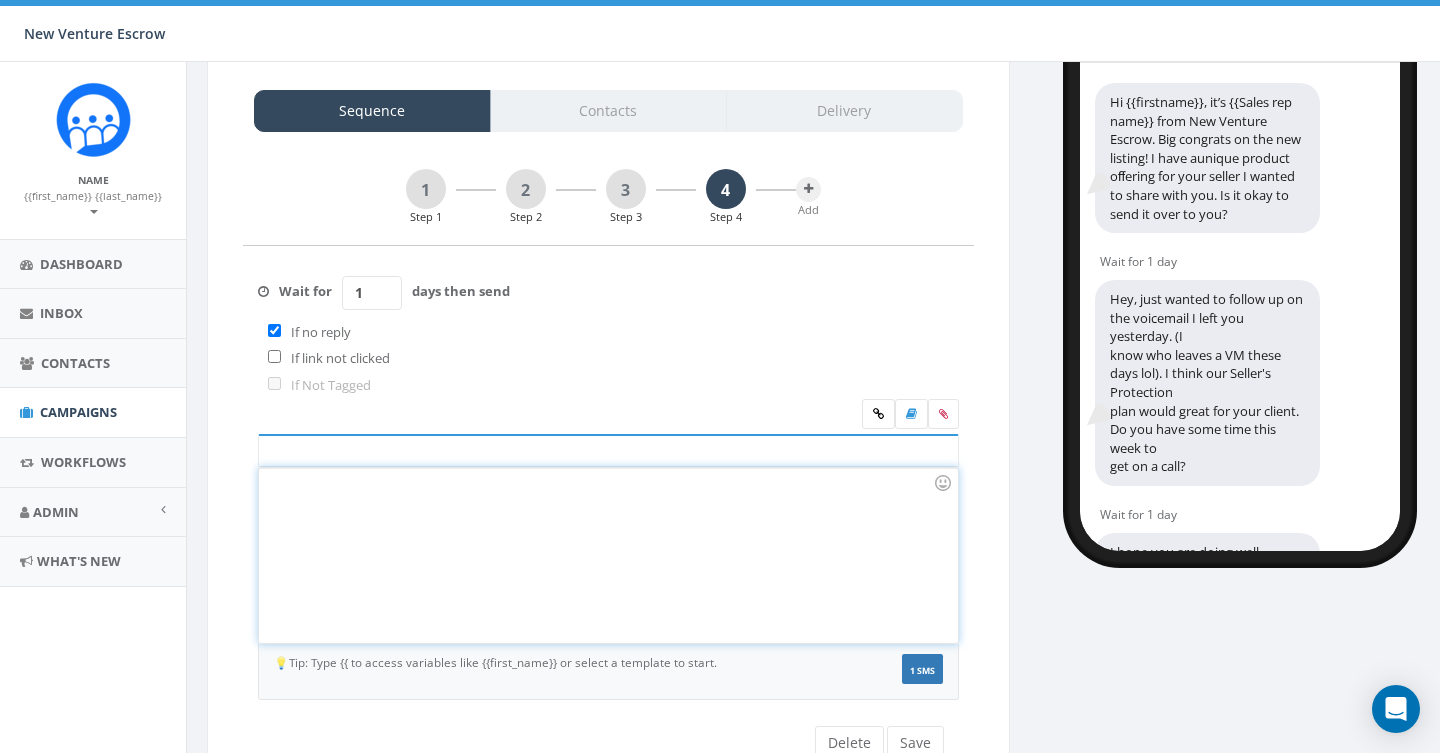 click at bounding box center (608, 555) 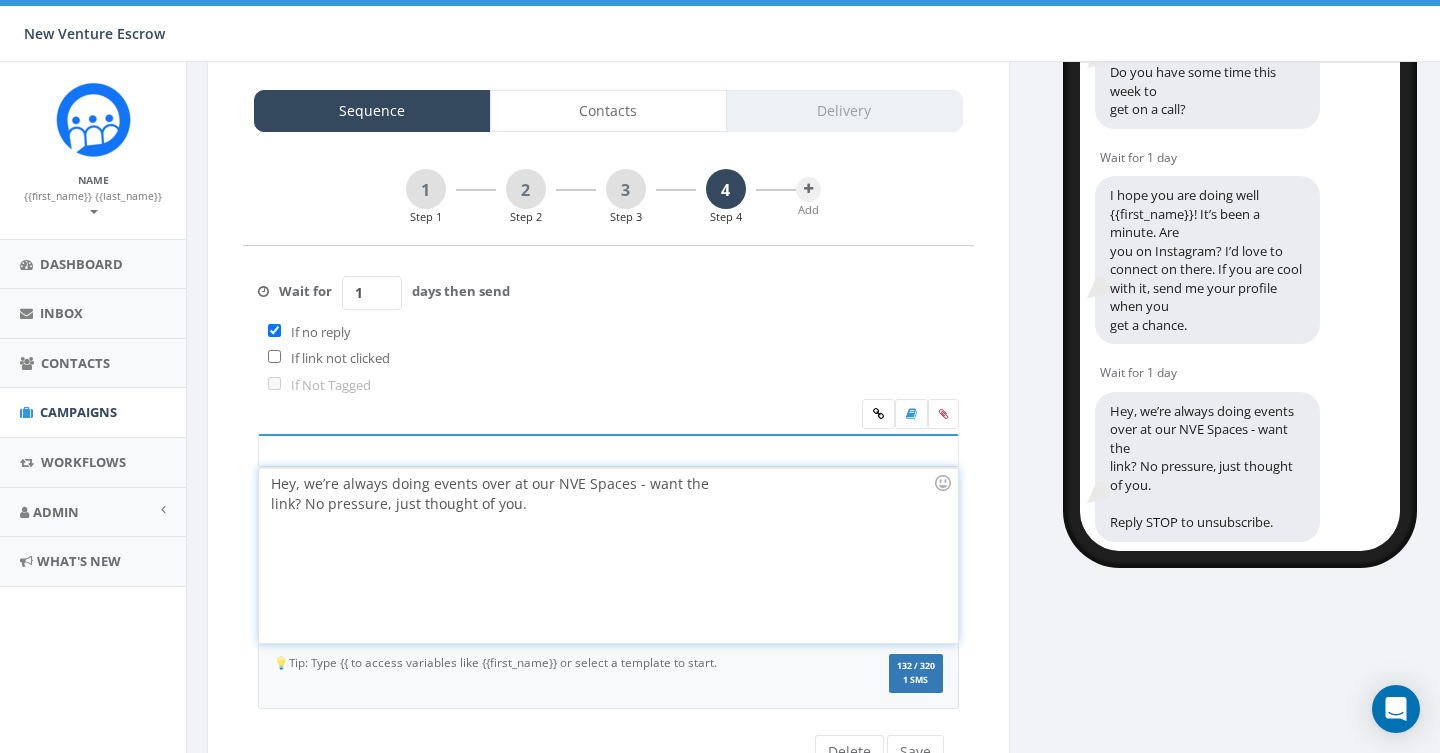 scroll, scrollTop: 357, scrollLeft: 0, axis: vertical 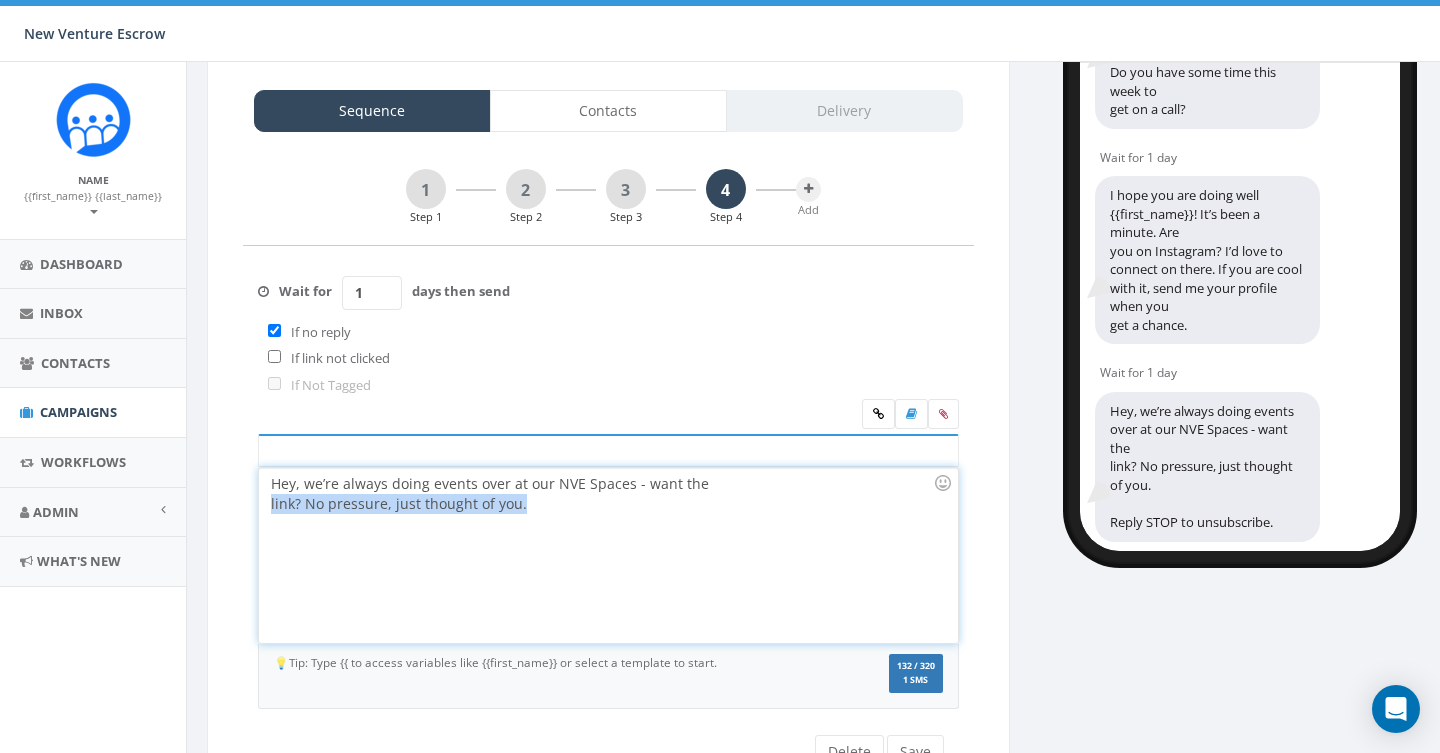 click on "Hey, we’re always doing events over at our NVE Spaces - want the link? No pressure, just thought of you." at bounding box center [608, 555] 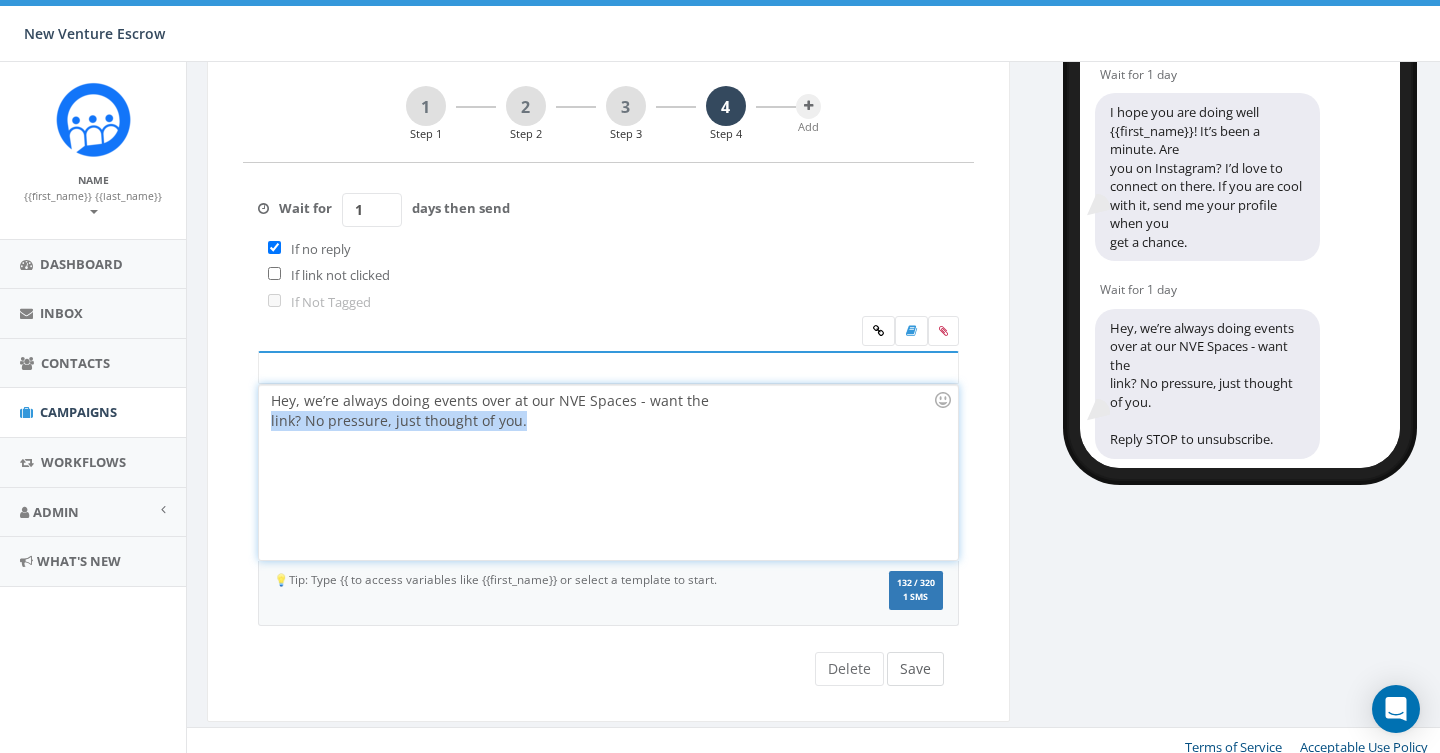 scroll, scrollTop: 260, scrollLeft: 0, axis: vertical 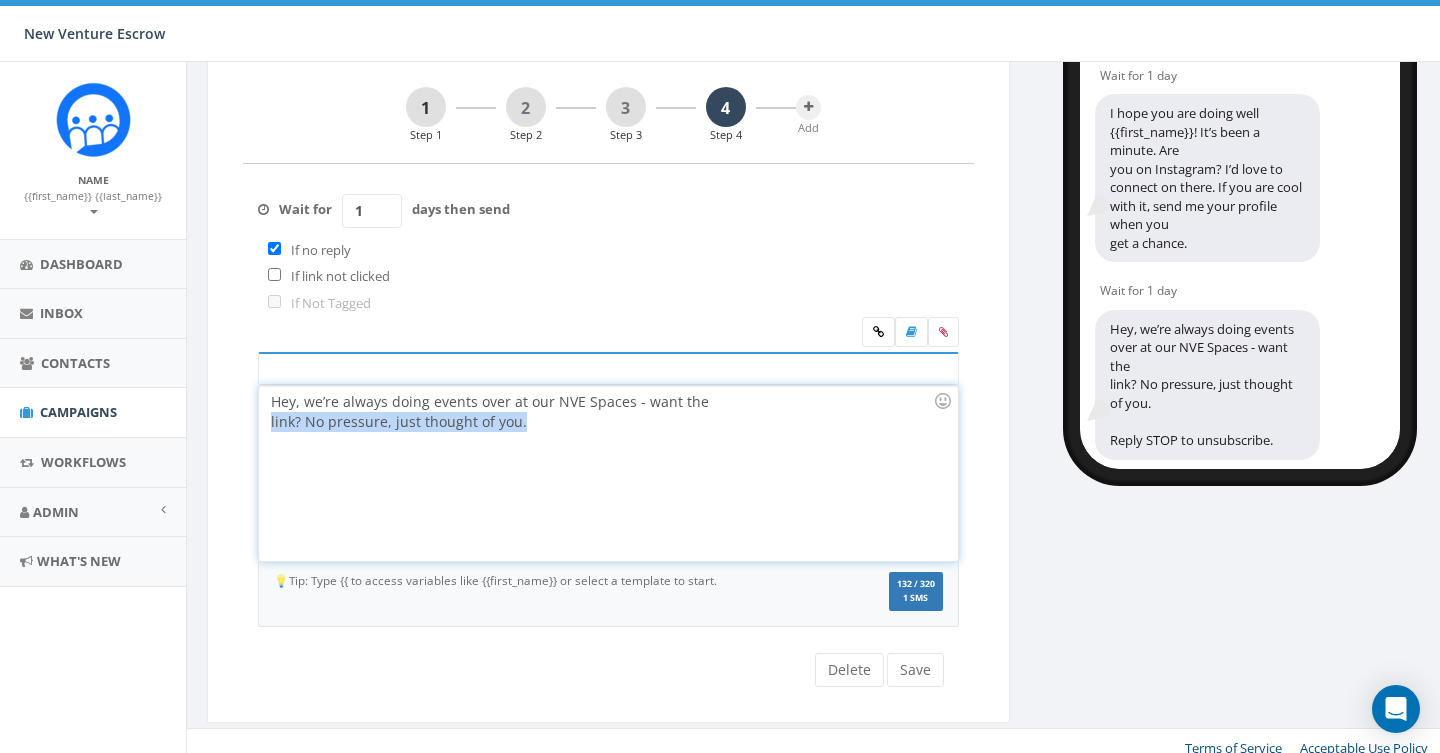 click on "1" at bounding box center [426, 107] 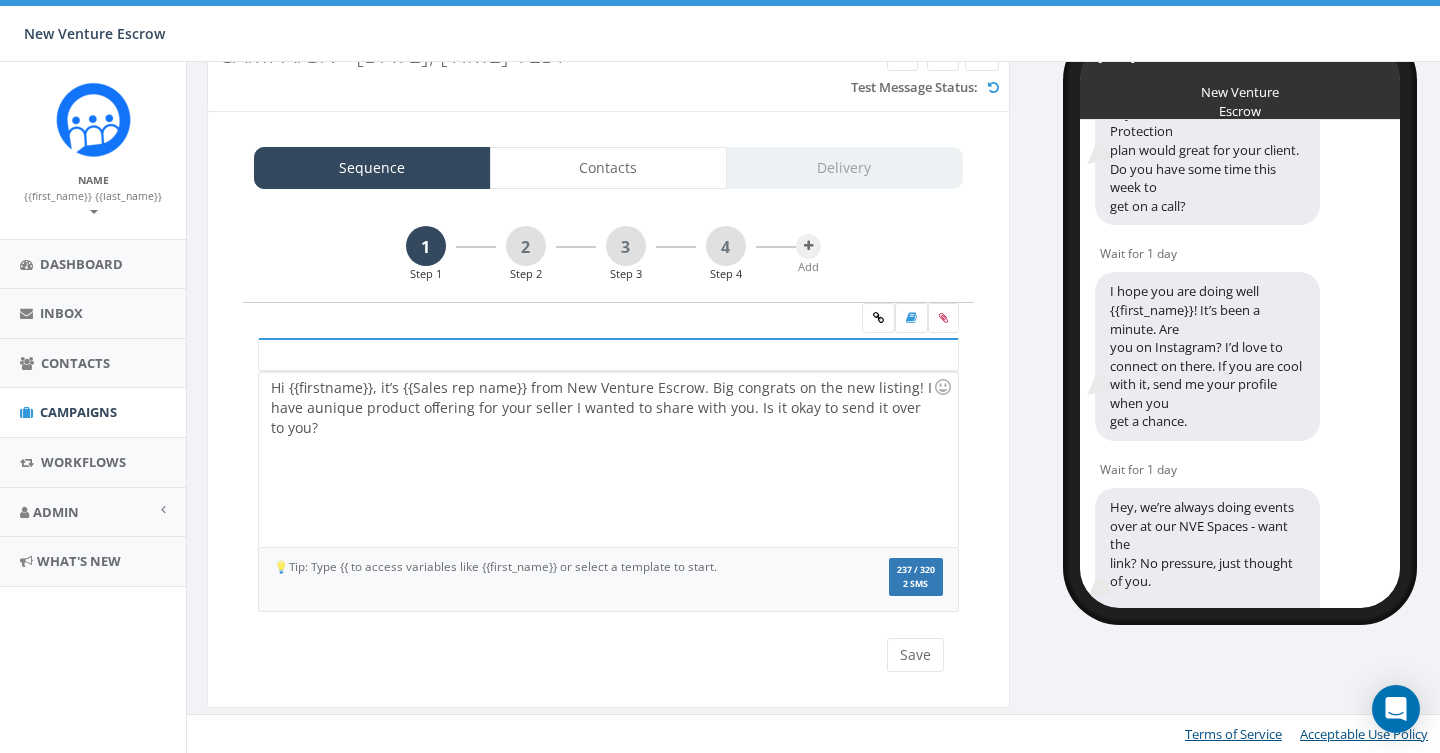 scroll, scrollTop: 117, scrollLeft: 0, axis: vertical 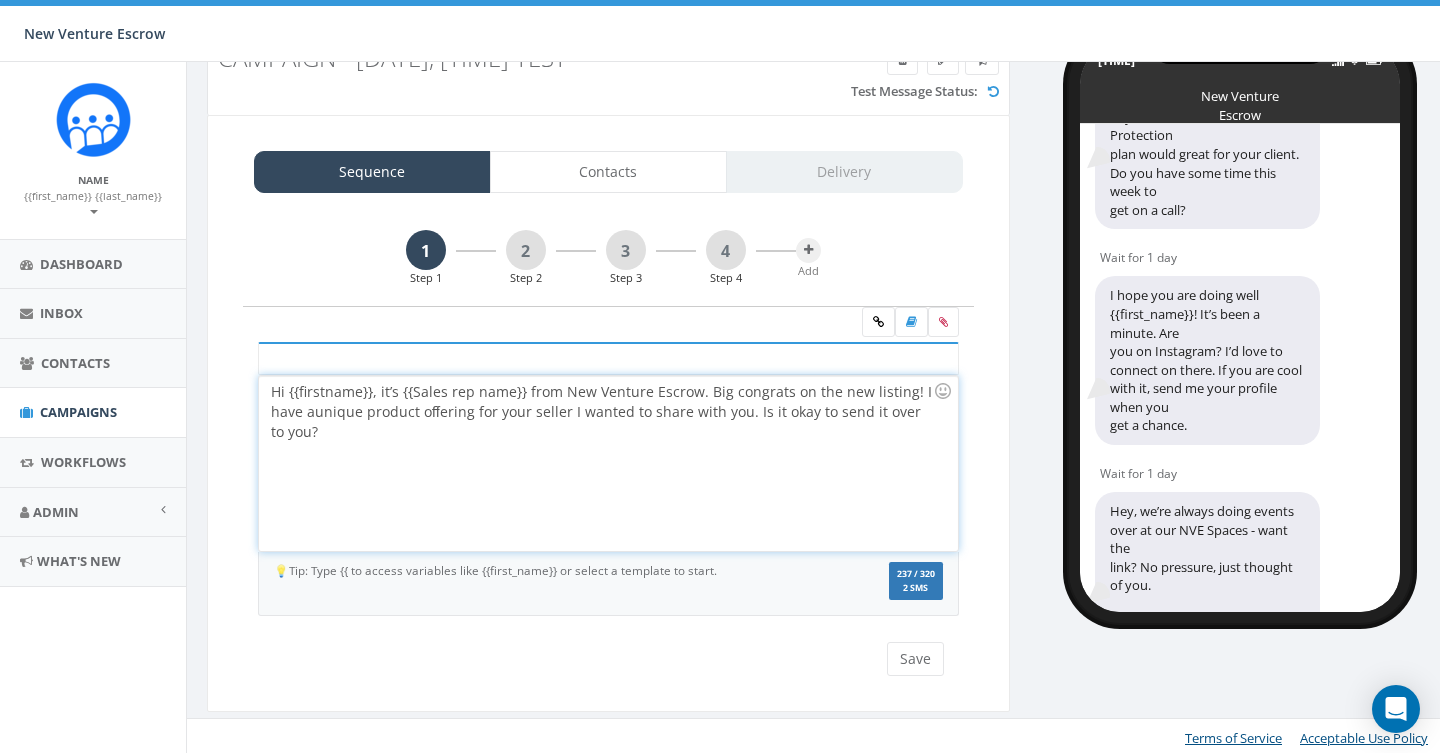 click on "Hi {{firstname}}, it’s {{Sales rep name}} from New Venture Escrow. Big congrats on the new listing! I have aunique product oﬀering for your seller I wanted to share with you. Is it okay to send it over to you?" at bounding box center (608, 463) 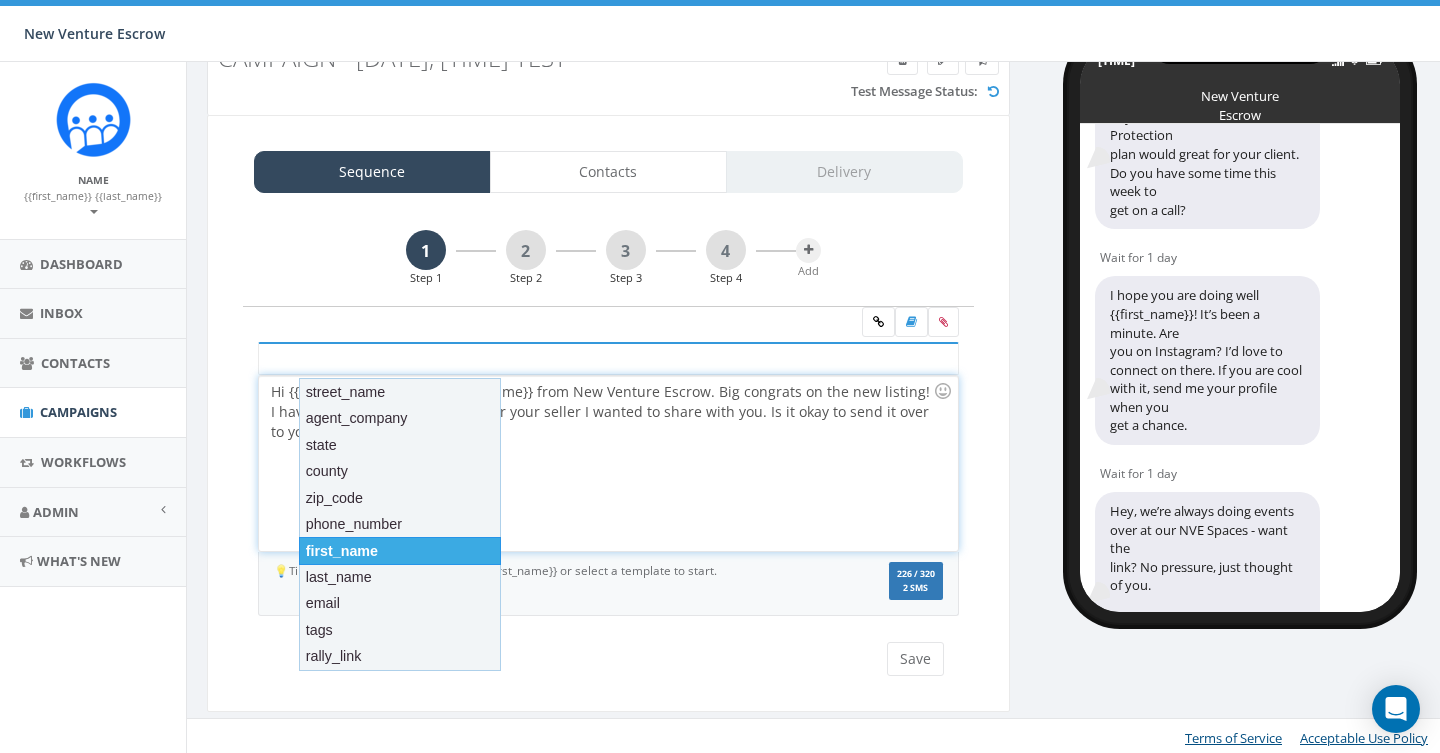 click on "first_name" at bounding box center (400, 551) 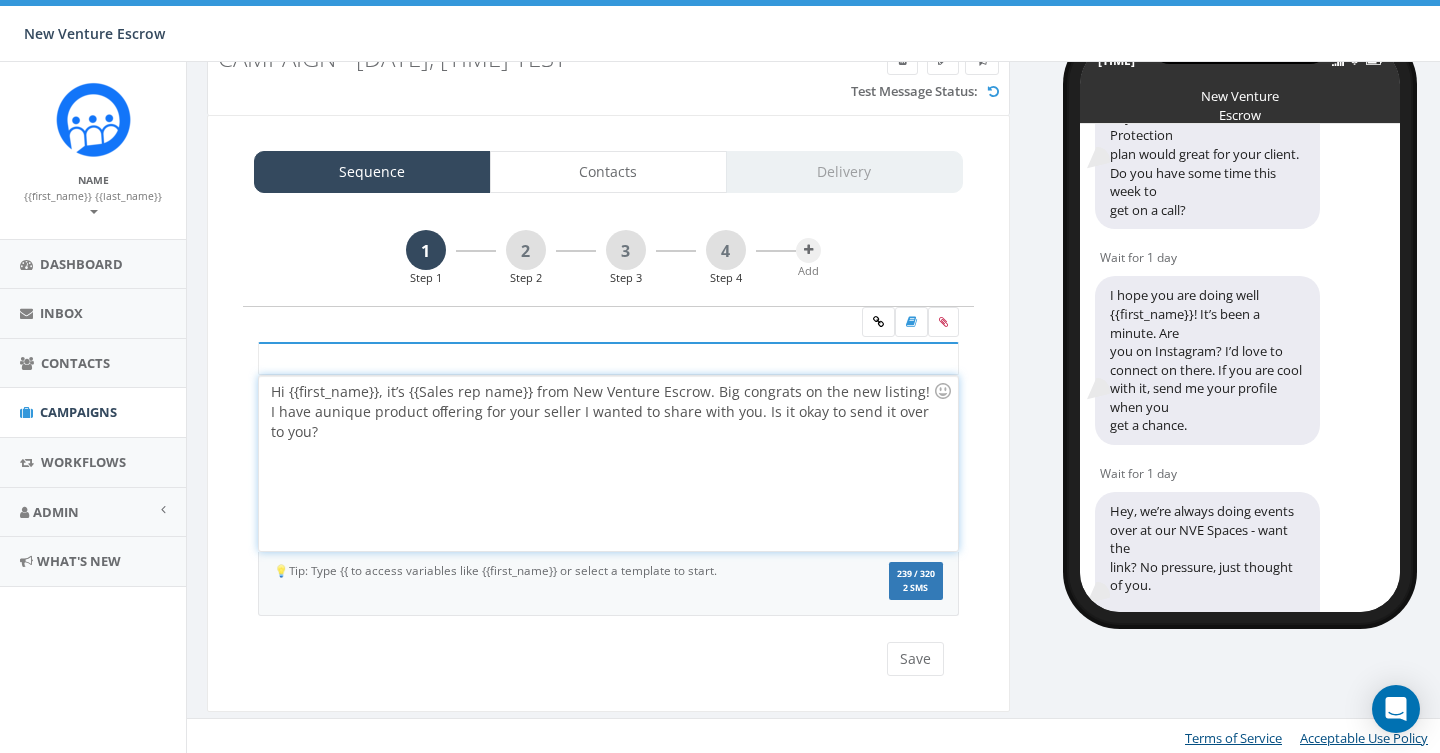 click on "Hi {{first_name}}, it’s {{Sales rep name}} from New Venture Escrow. Big congrats on the new listing! I have aunique product oﬀering for your seller I wanted to share with you. Is it okay to send it over to you?" at bounding box center (608, 463) 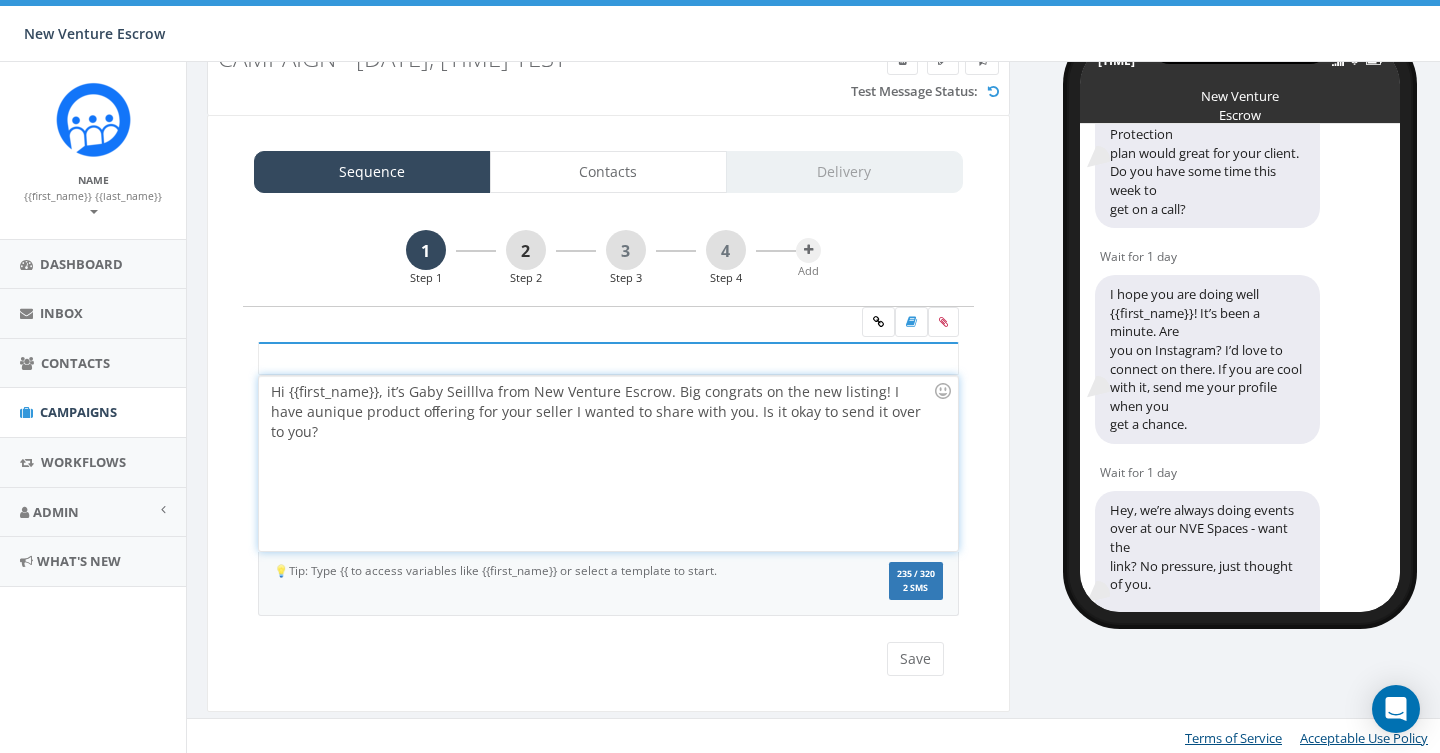 click on "2" at bounding box center (526, 250) 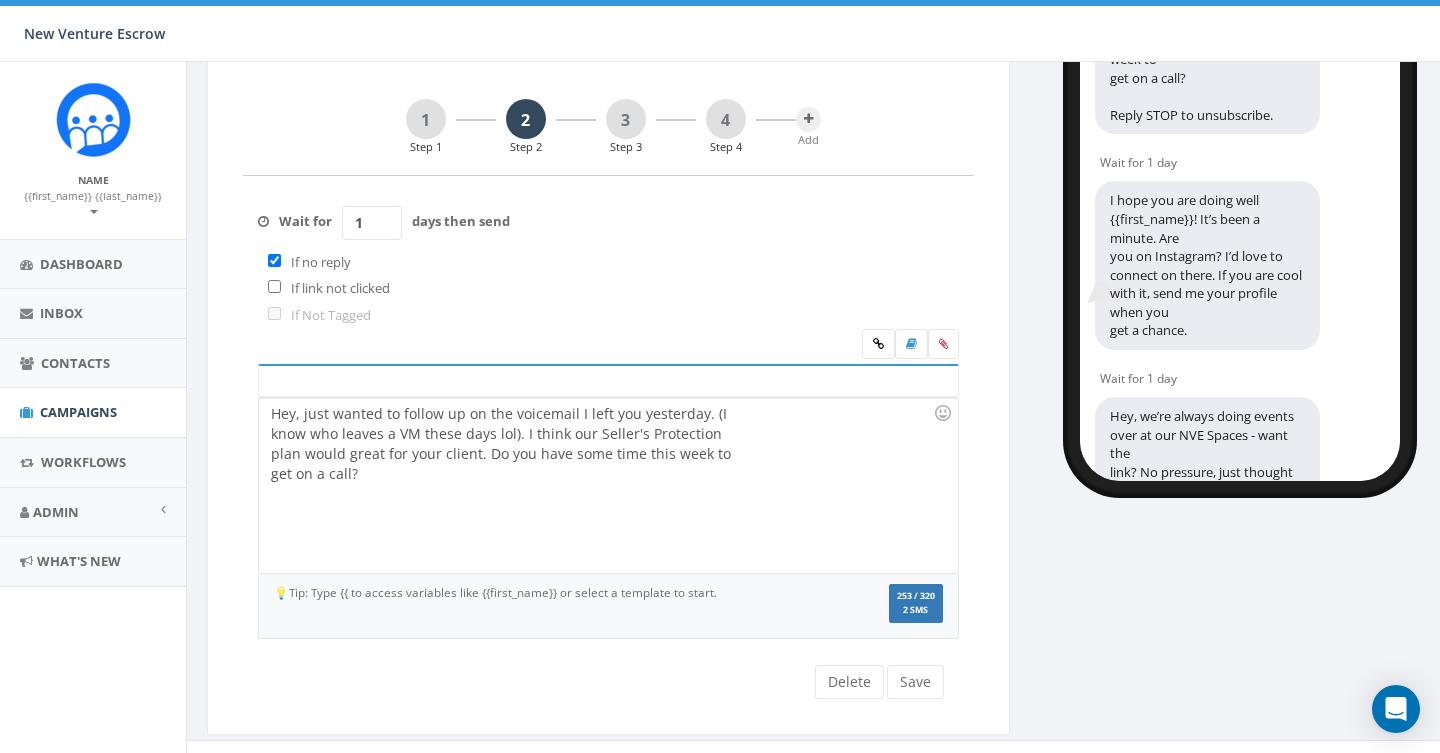 scroll, scrollTop: 255, scrollLeft: 0, axis: vertical 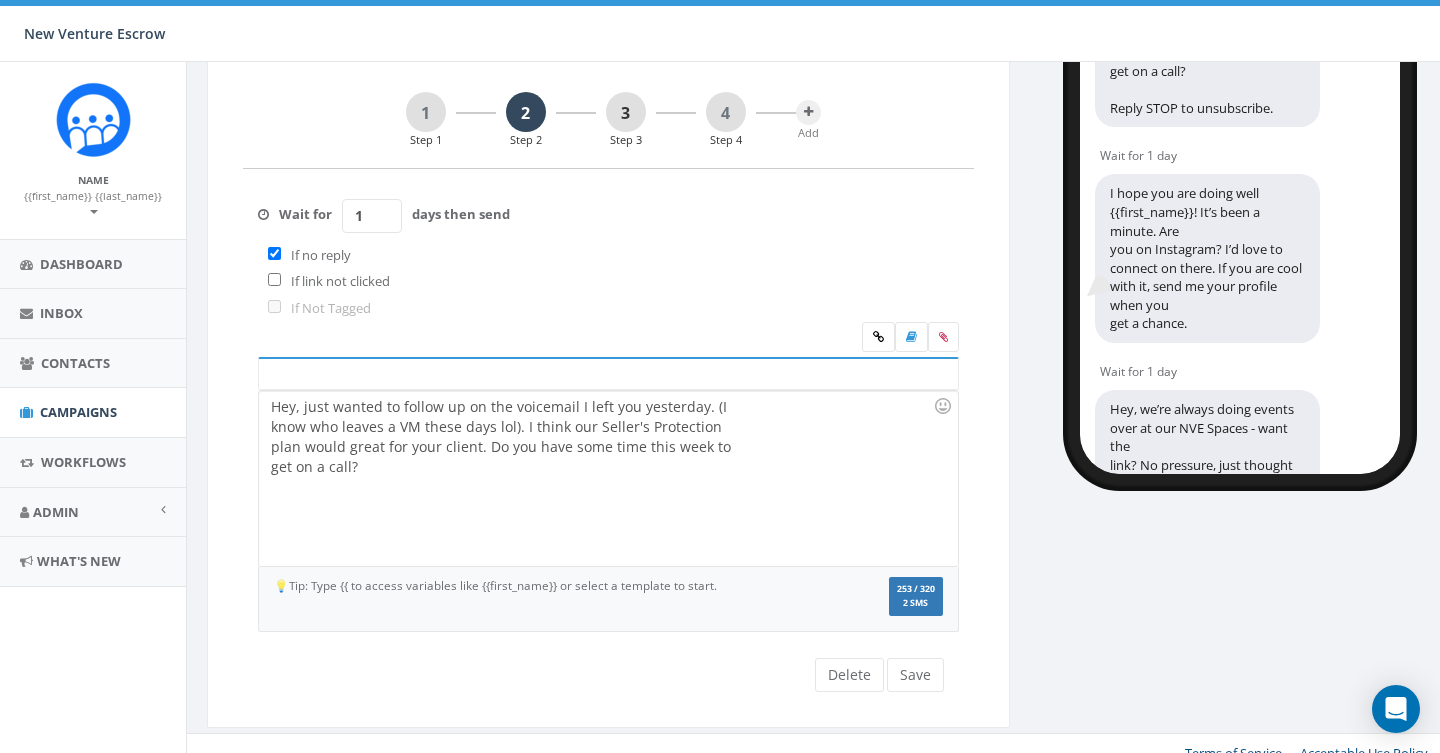 click on "3" at bounding box center (626, 112) 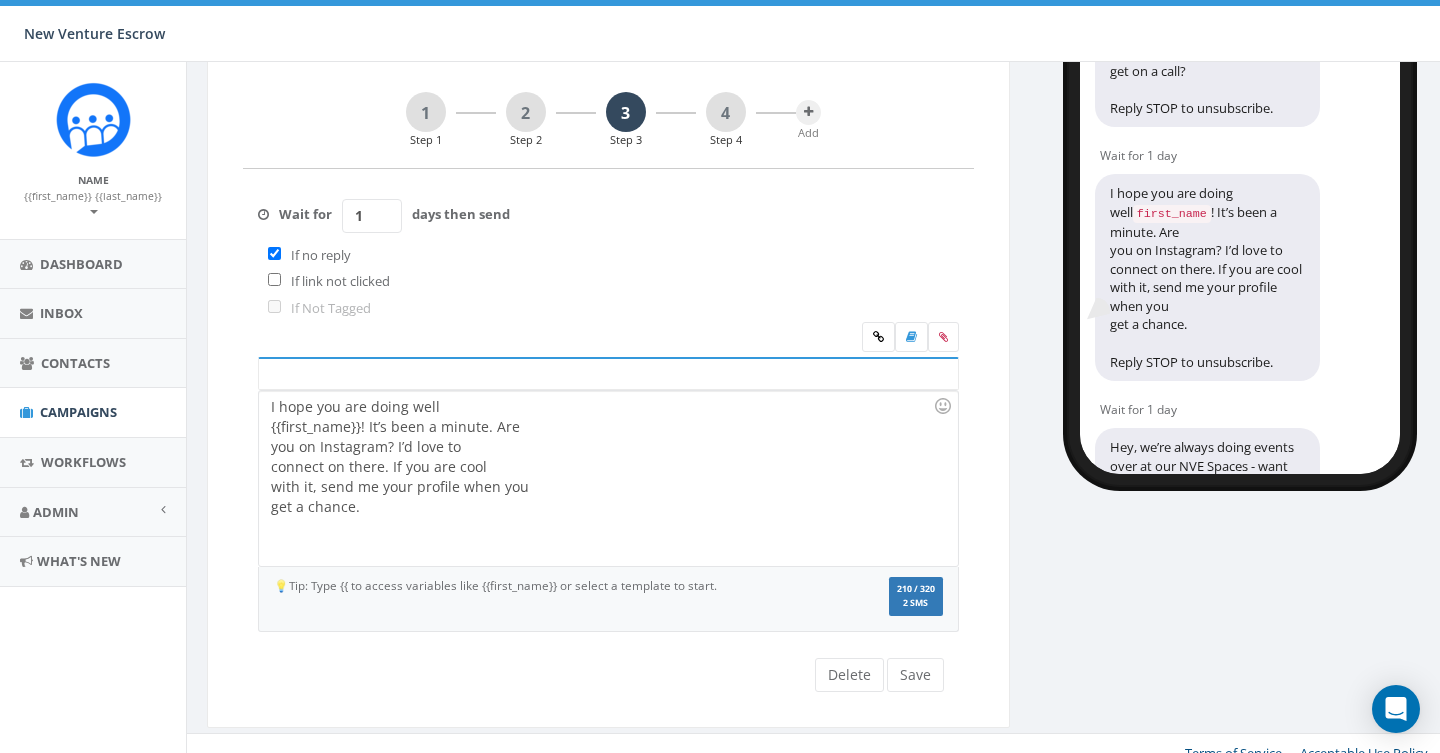 scroll, scrollTop: 252, scrollLeft: 0, axis: vertical 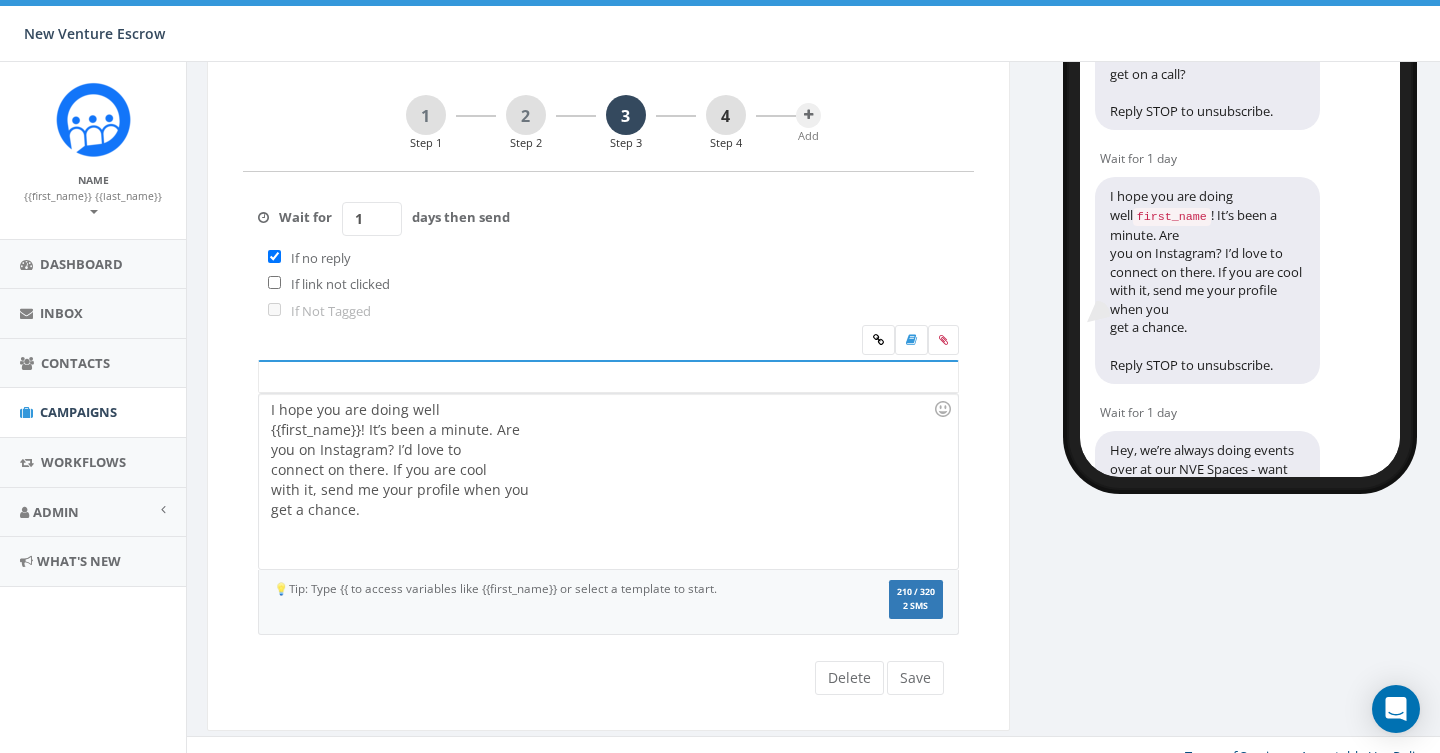 click on "4" at bounding box center [726, 115] 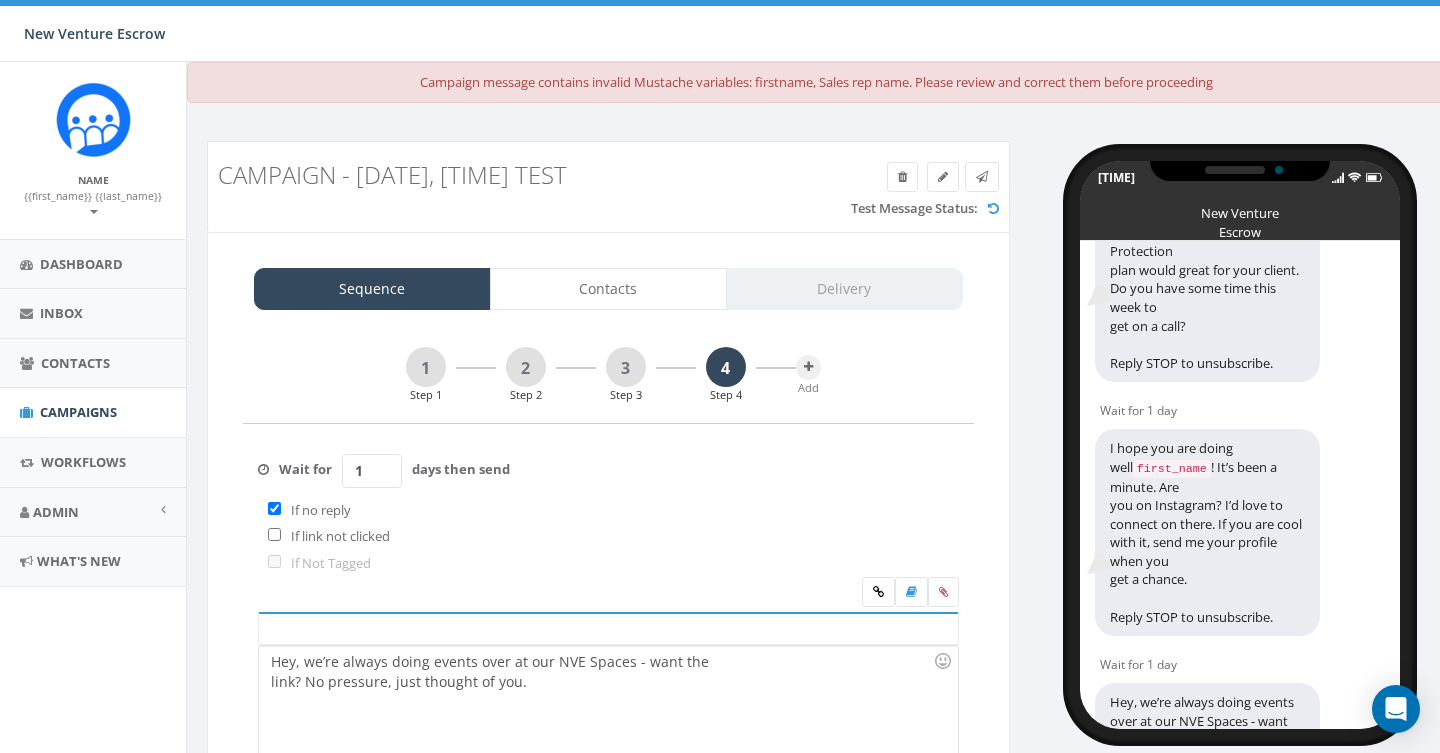 scroll, scrollTop: 0, scrollLeft: 0, axis: both 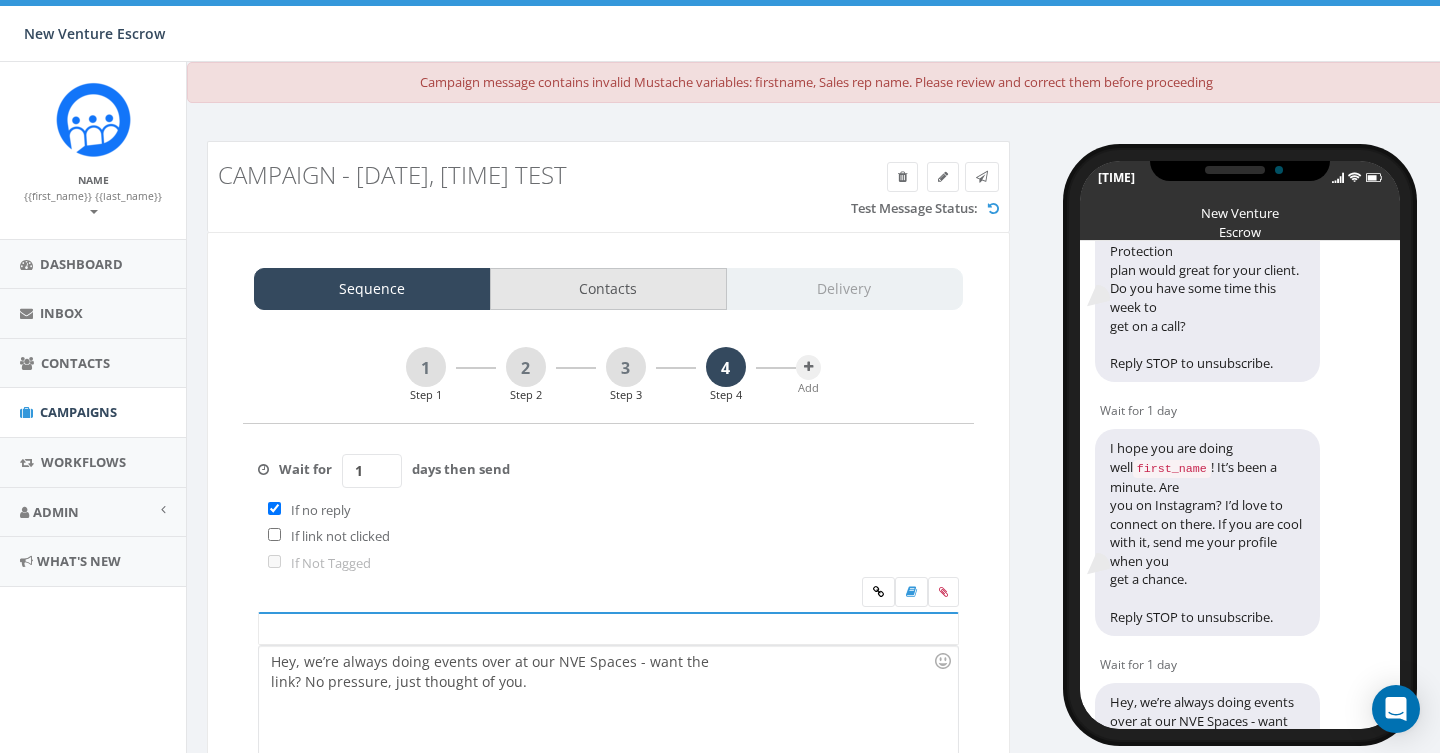 click on "Contacts" at bounding box center [608, 289] 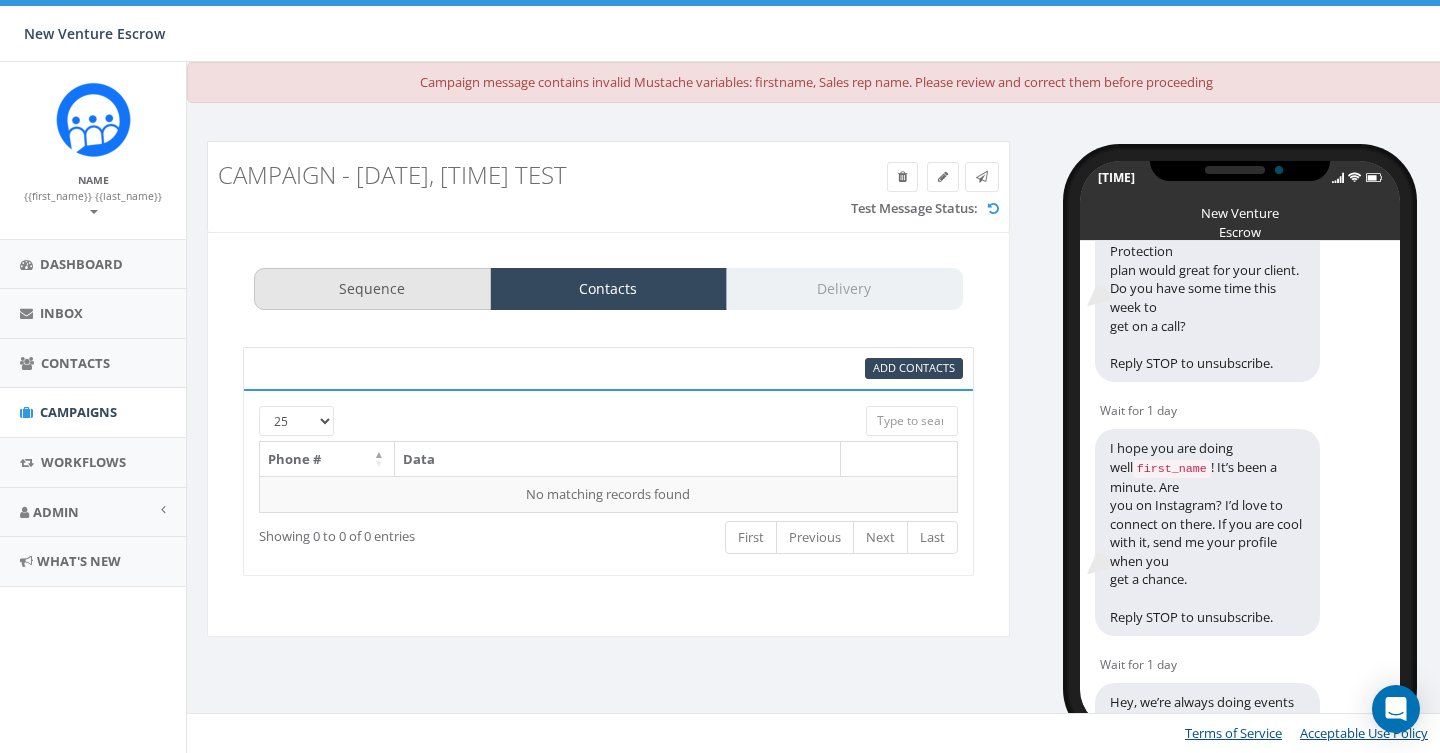 click on "Sequence" at bounding box center [372, 289] 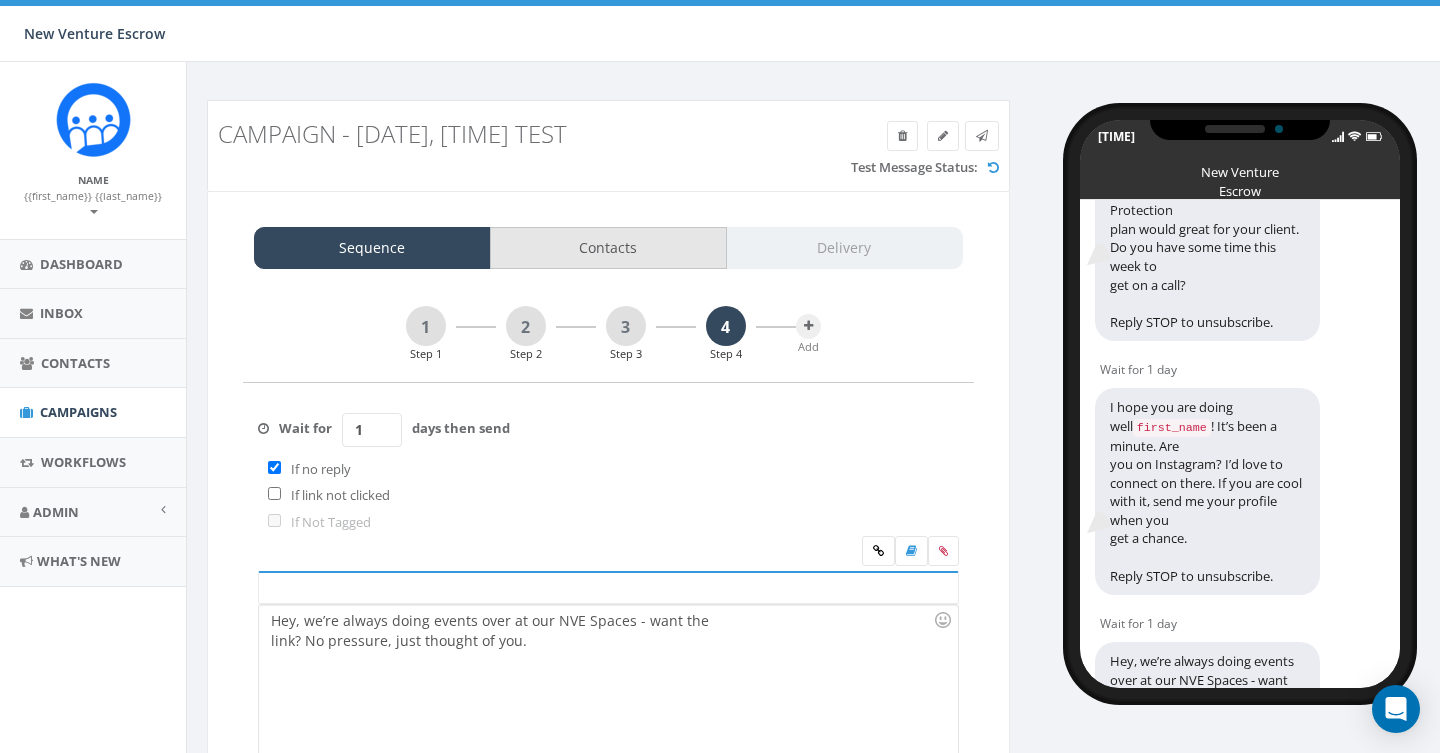 scroll, scrollTop: 42, scrollLeft: 0, axis: vertical 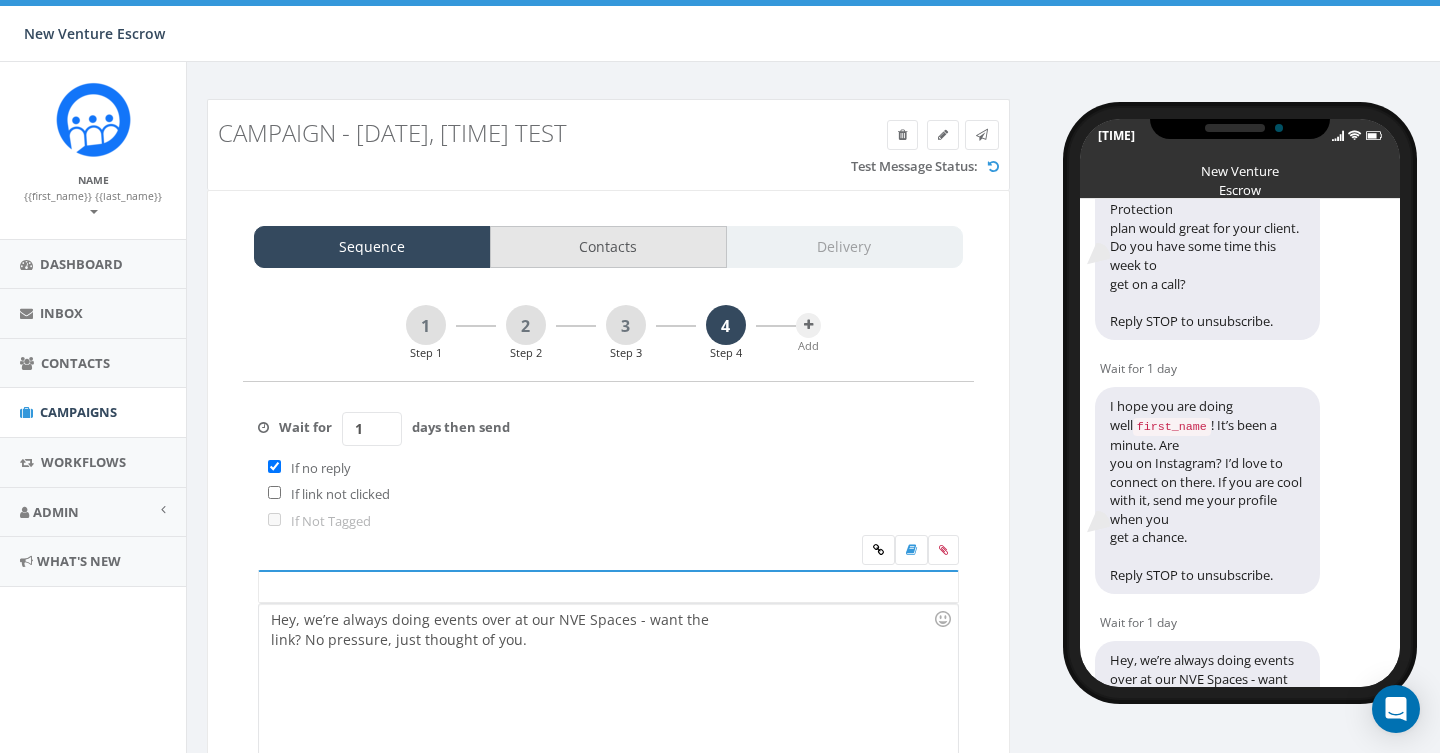 click on "Contacts" at bounding box center [608, 247] 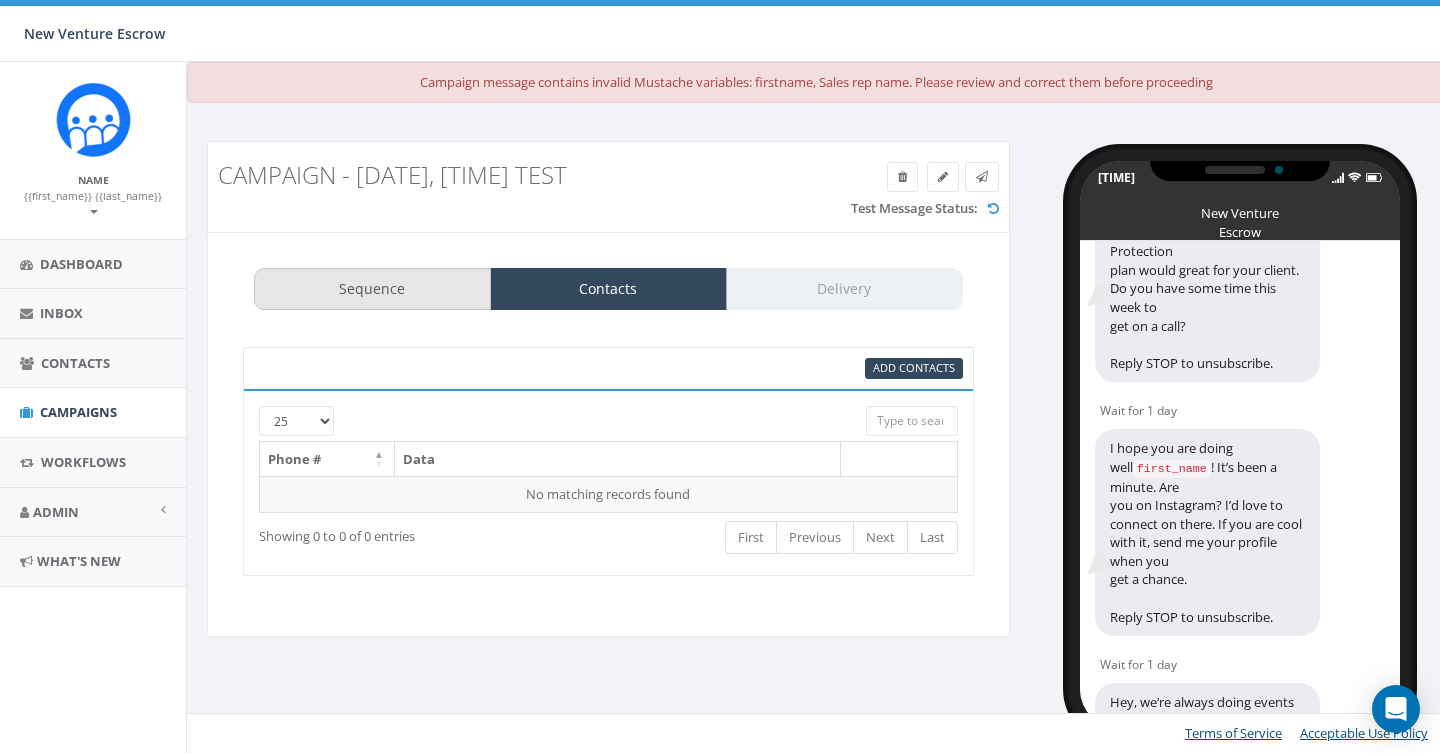 scroll, scrollTop: 0, scrollLeft: 0, axis: both 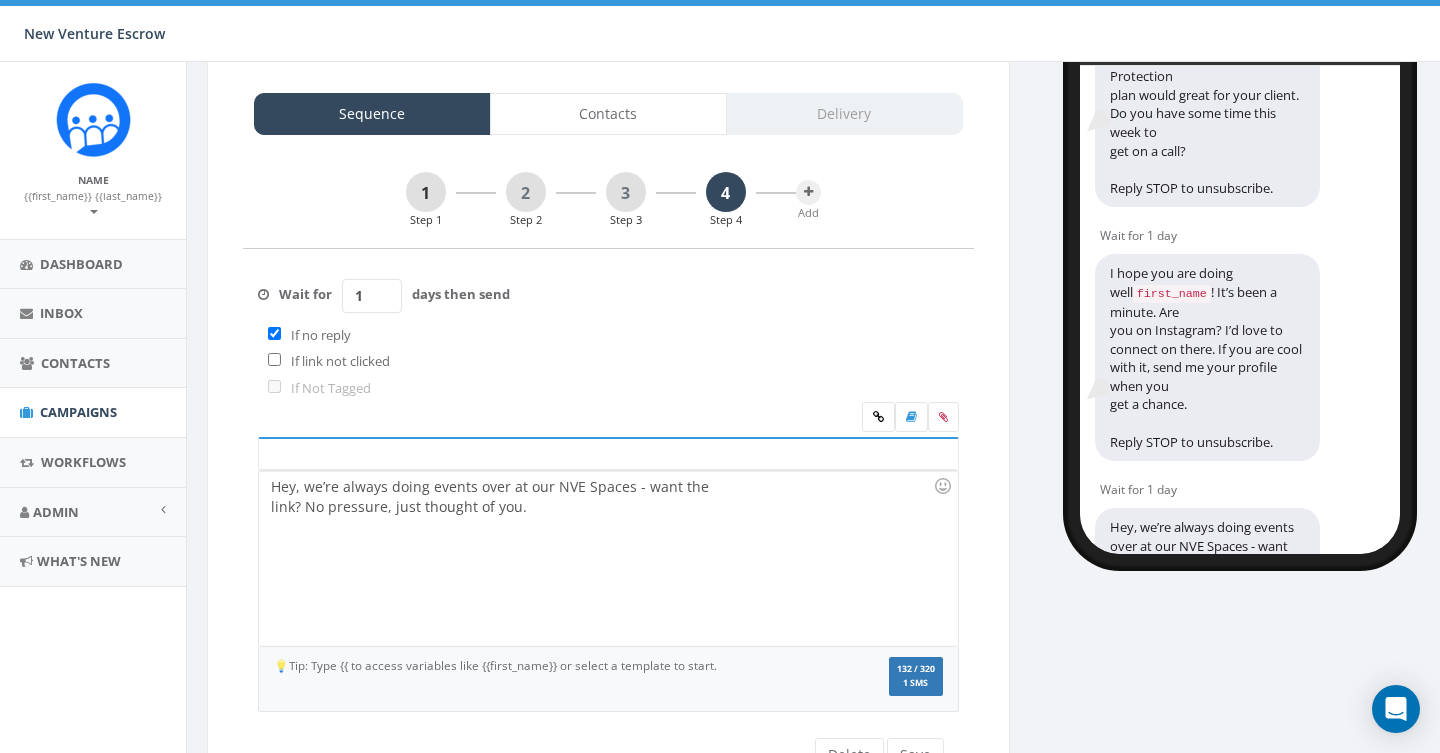 click on "1" at bounding box center (426, 192) 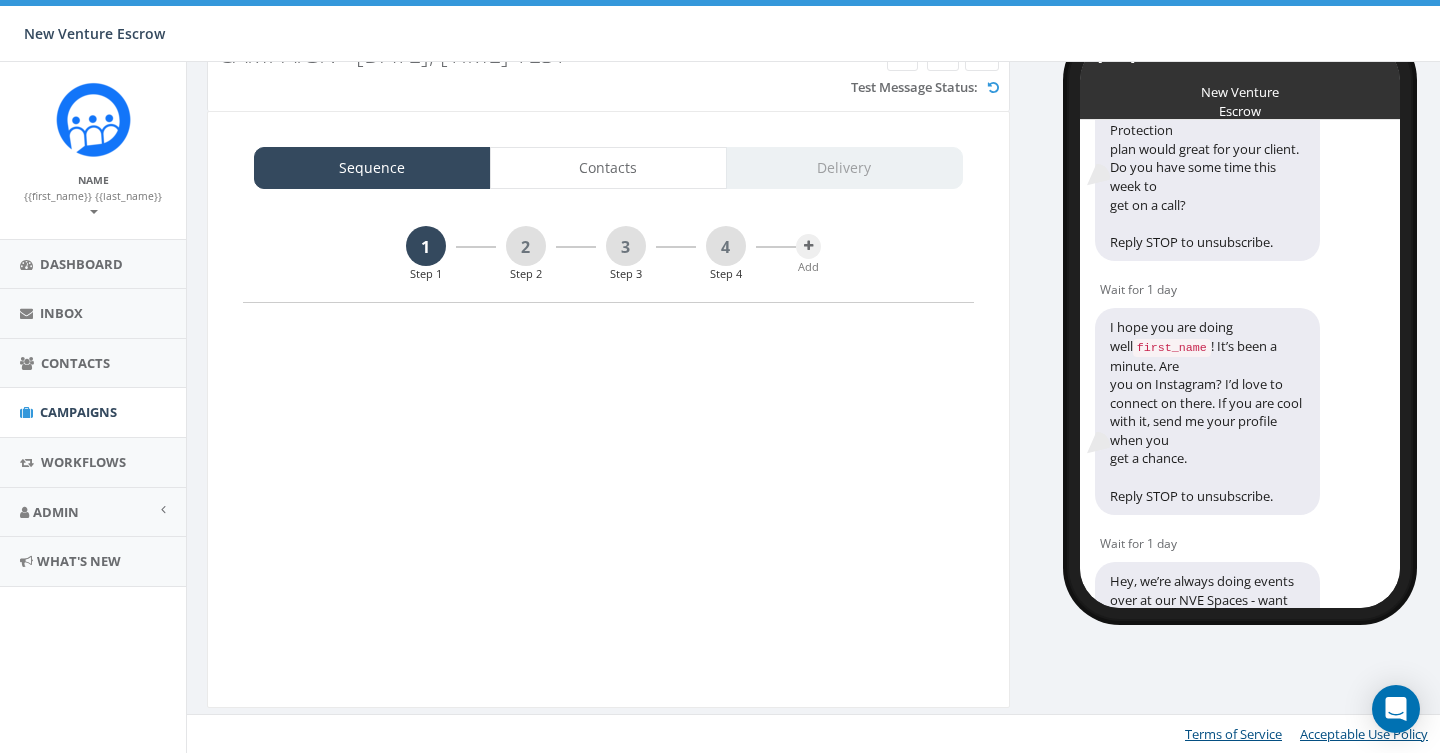scroll, scrollTop: 117, scrollLeft: 0, axis: vertical 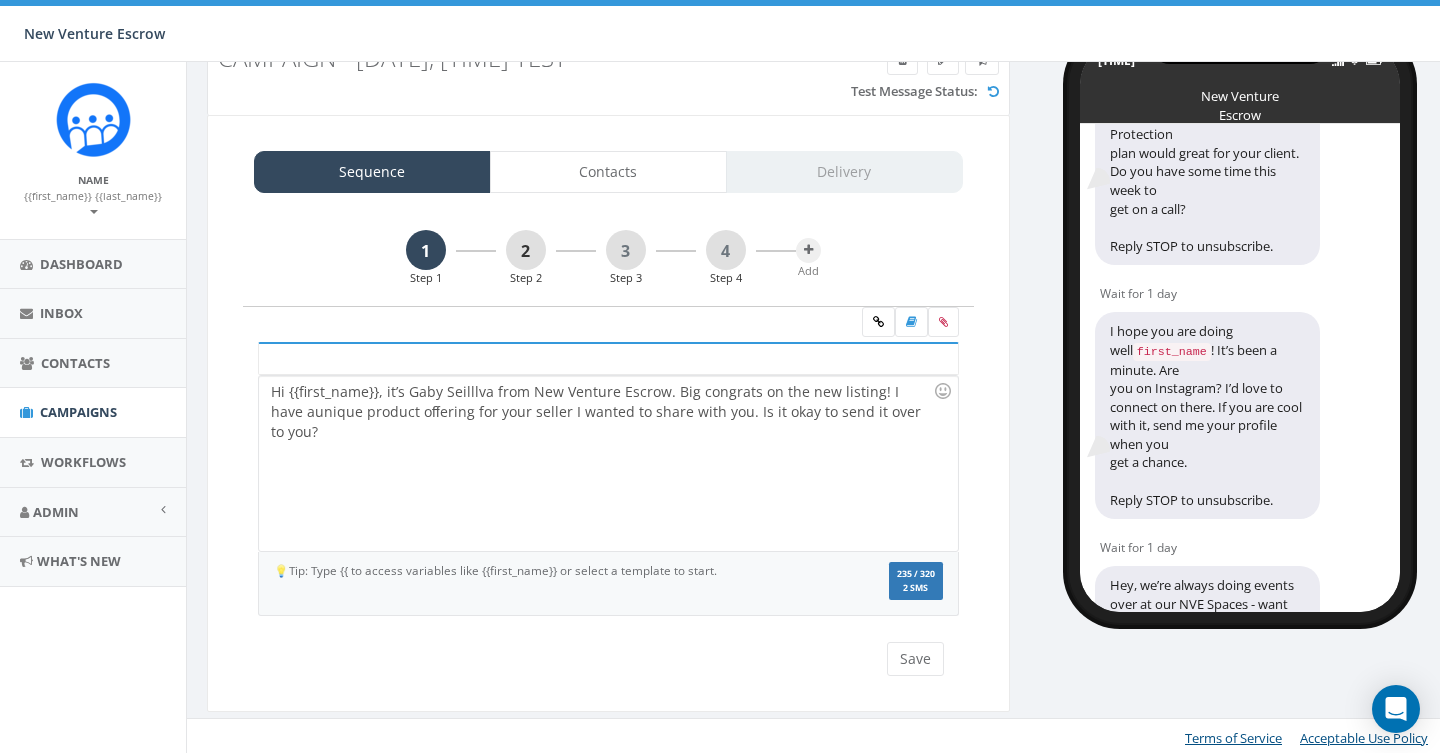 click on "2" at bounding box center (526, 250) 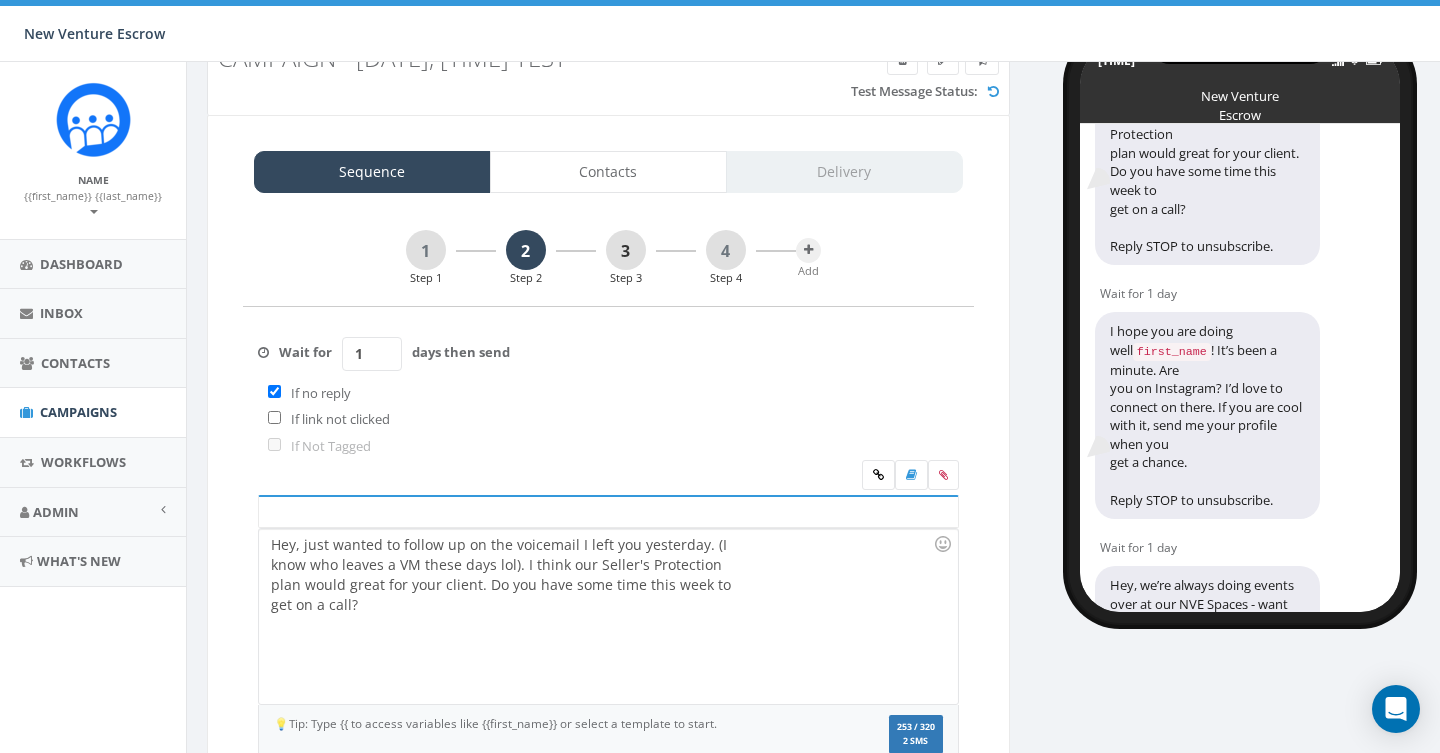 click on "3" at bounding box center [626, 250] 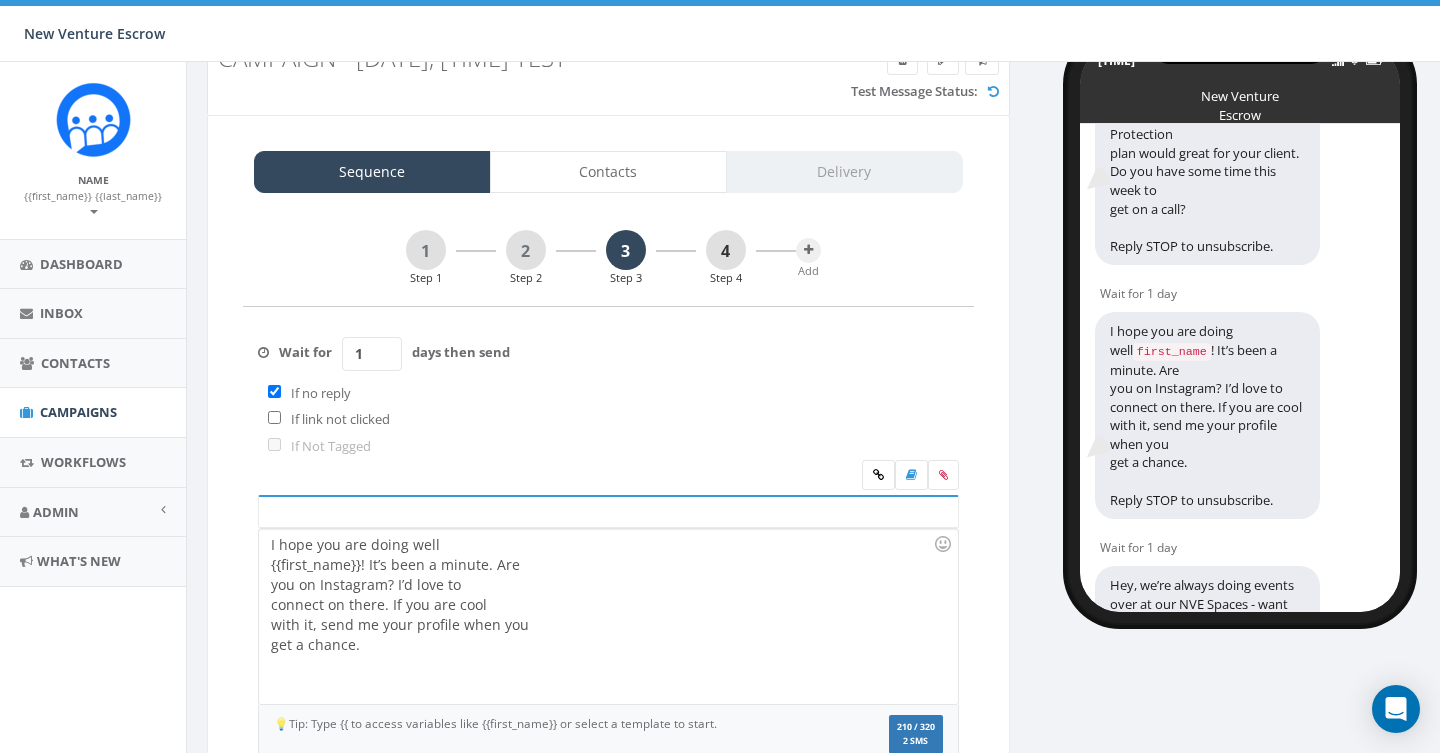 click on "4" at bounding box center [726, 250] 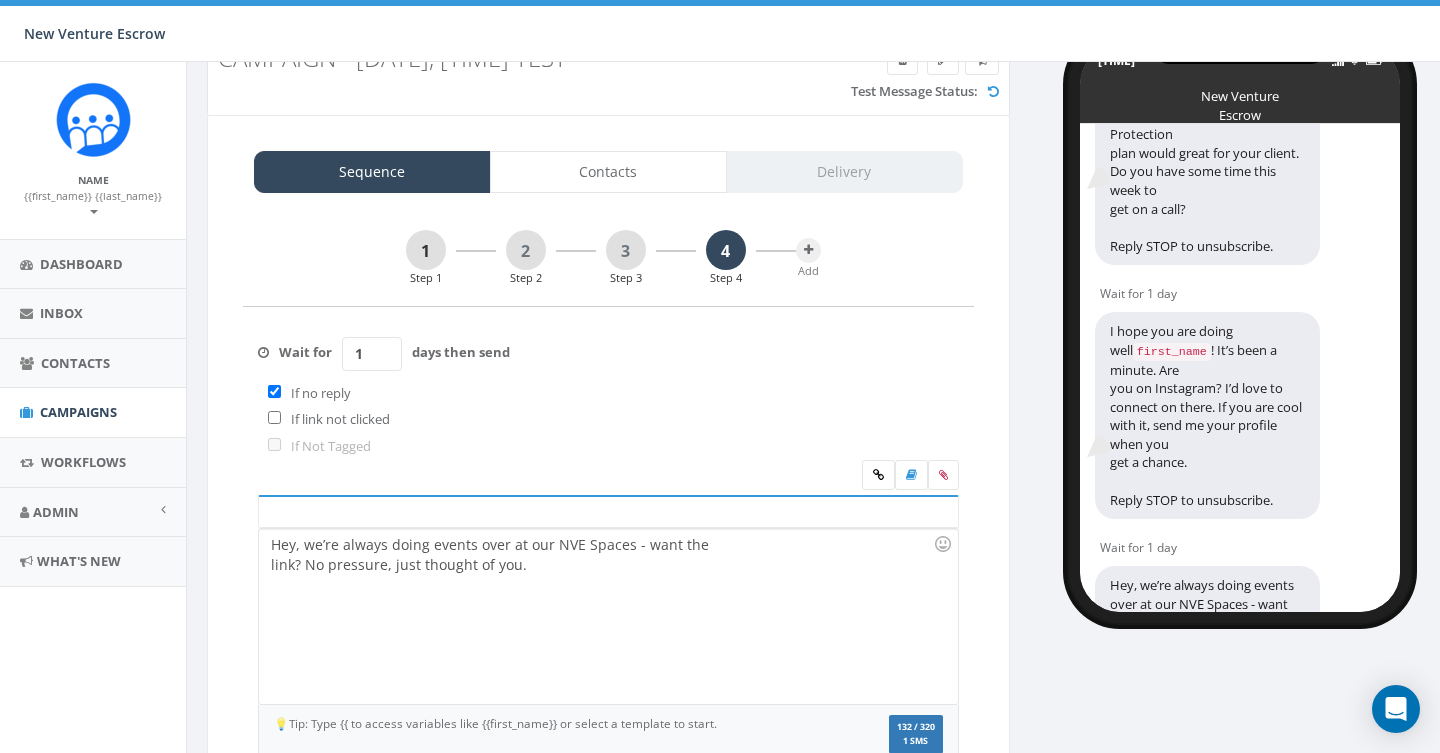 click on "1" at bounding box center [426, 250] 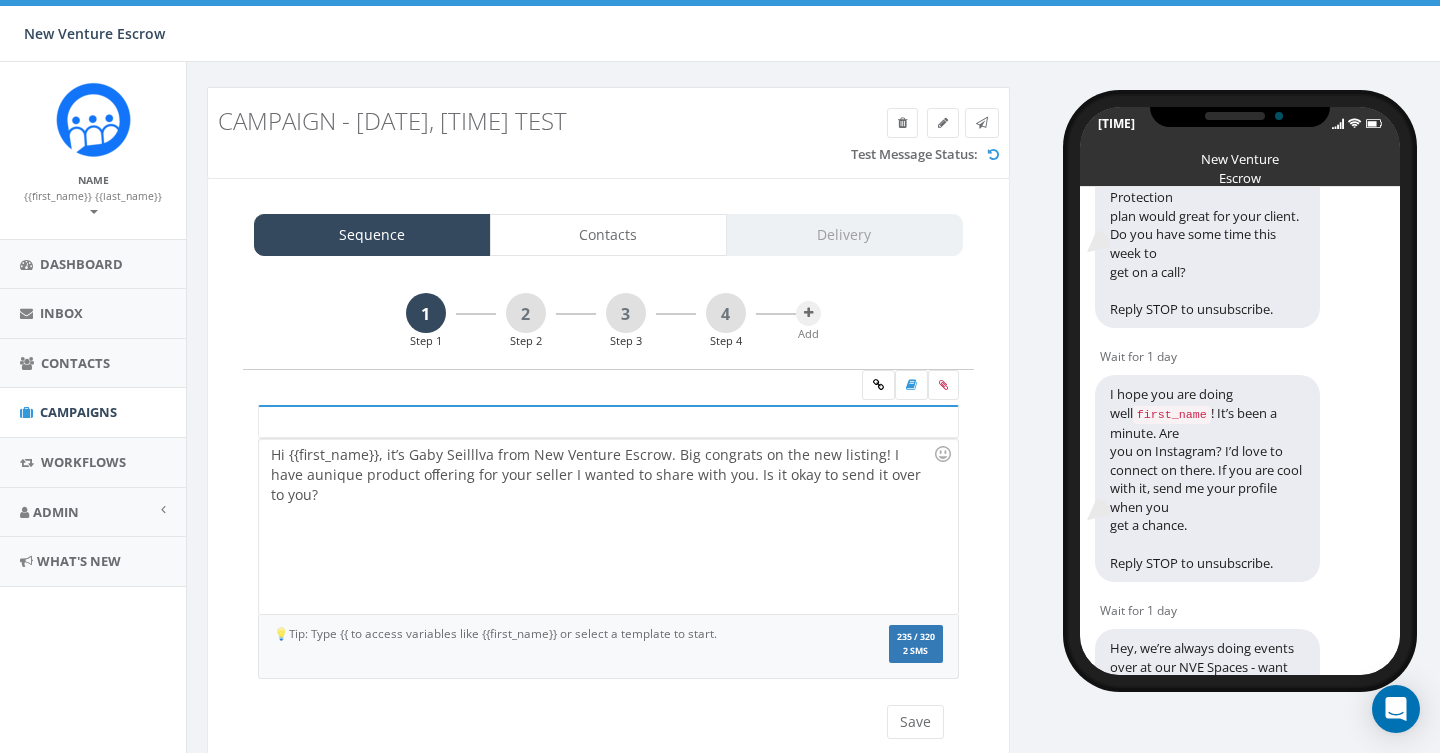 scroll, scrollTop: 53, scrollLeft: 1, axis: both 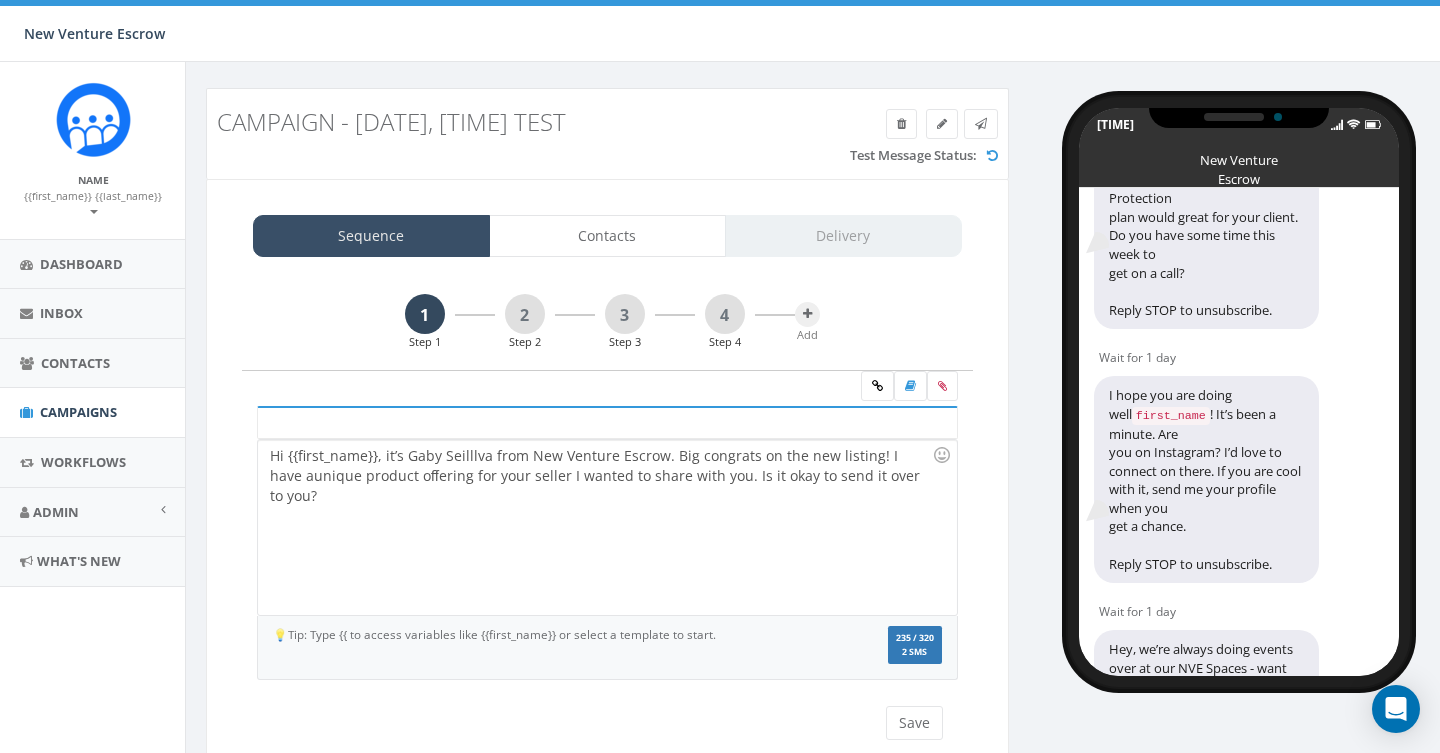 click on "Sequence" at bounding box center [371, 236] 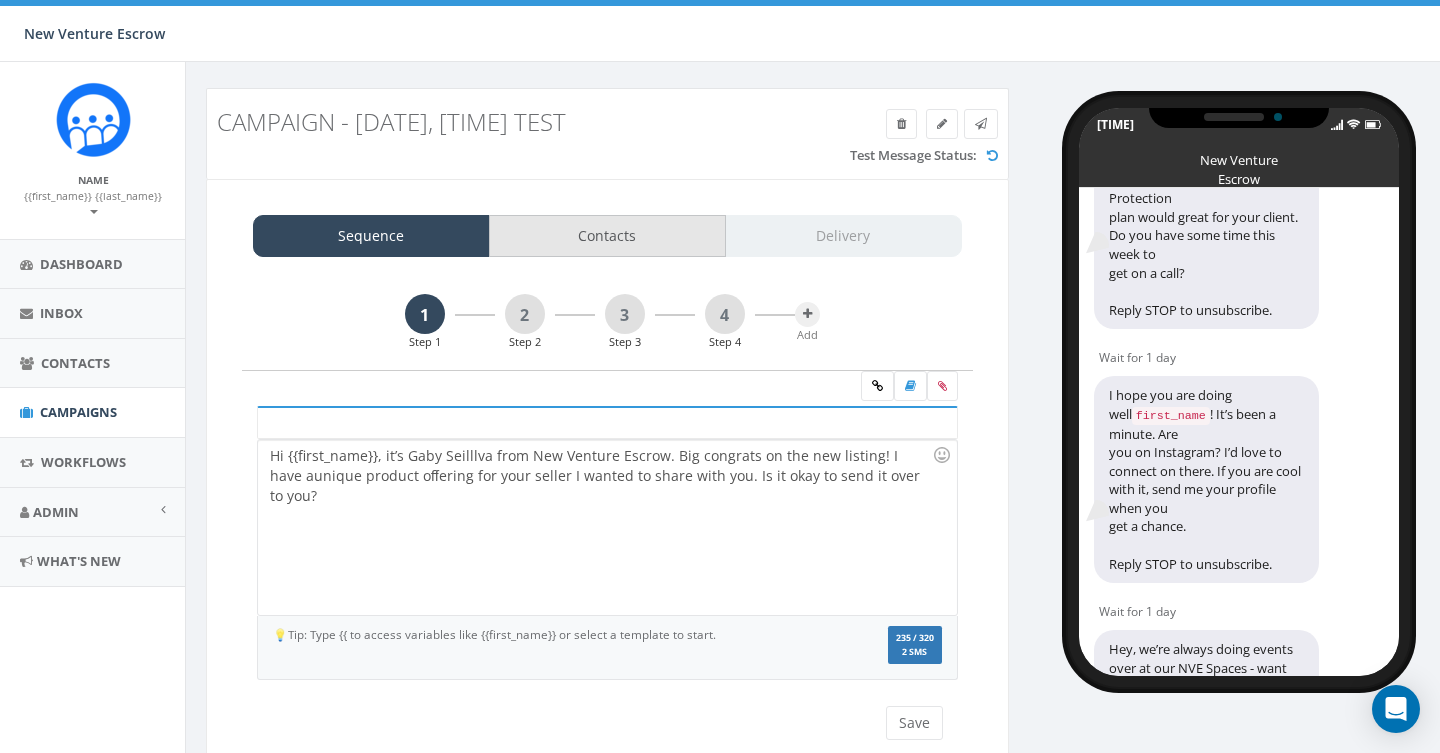 click on "Contacts" at bounding box center (607, 236) 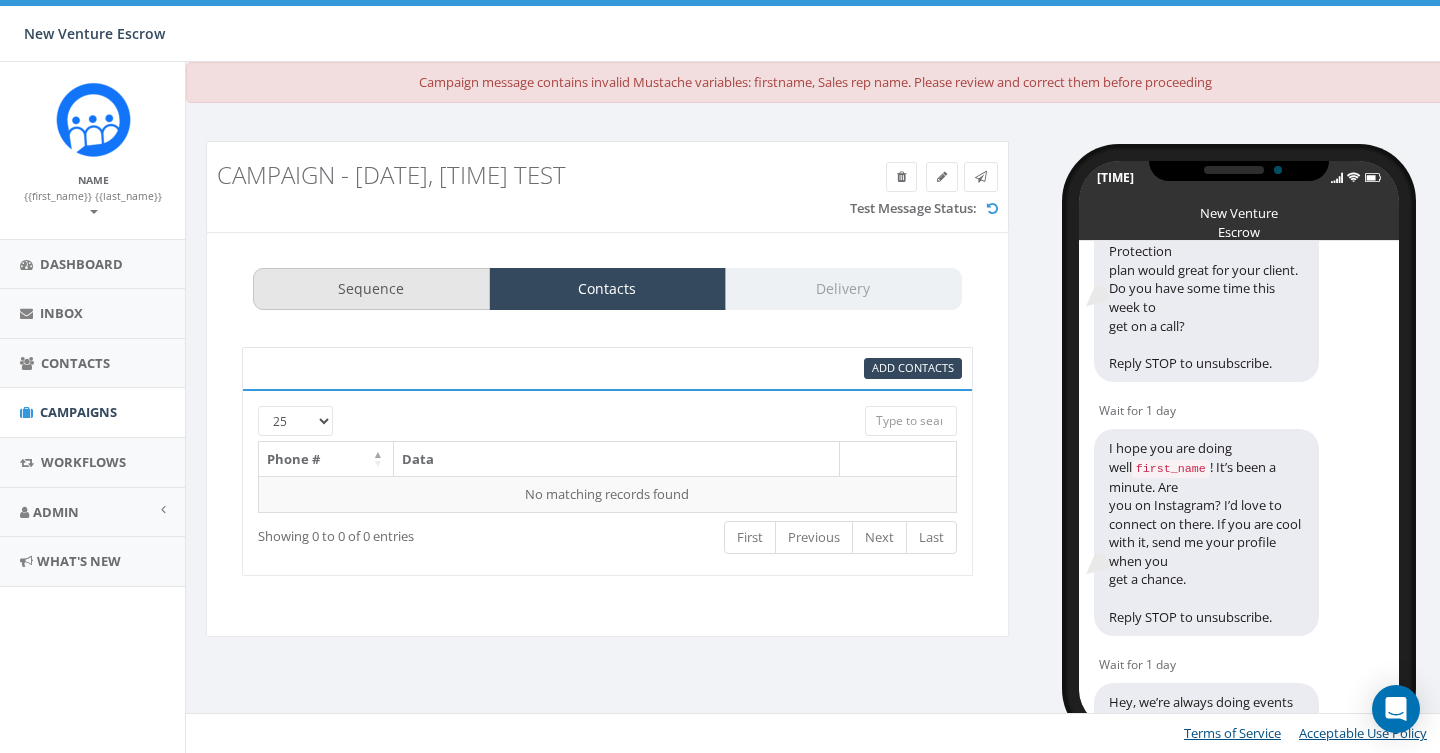 click on "Sequence" at bounding box center (371, 289) 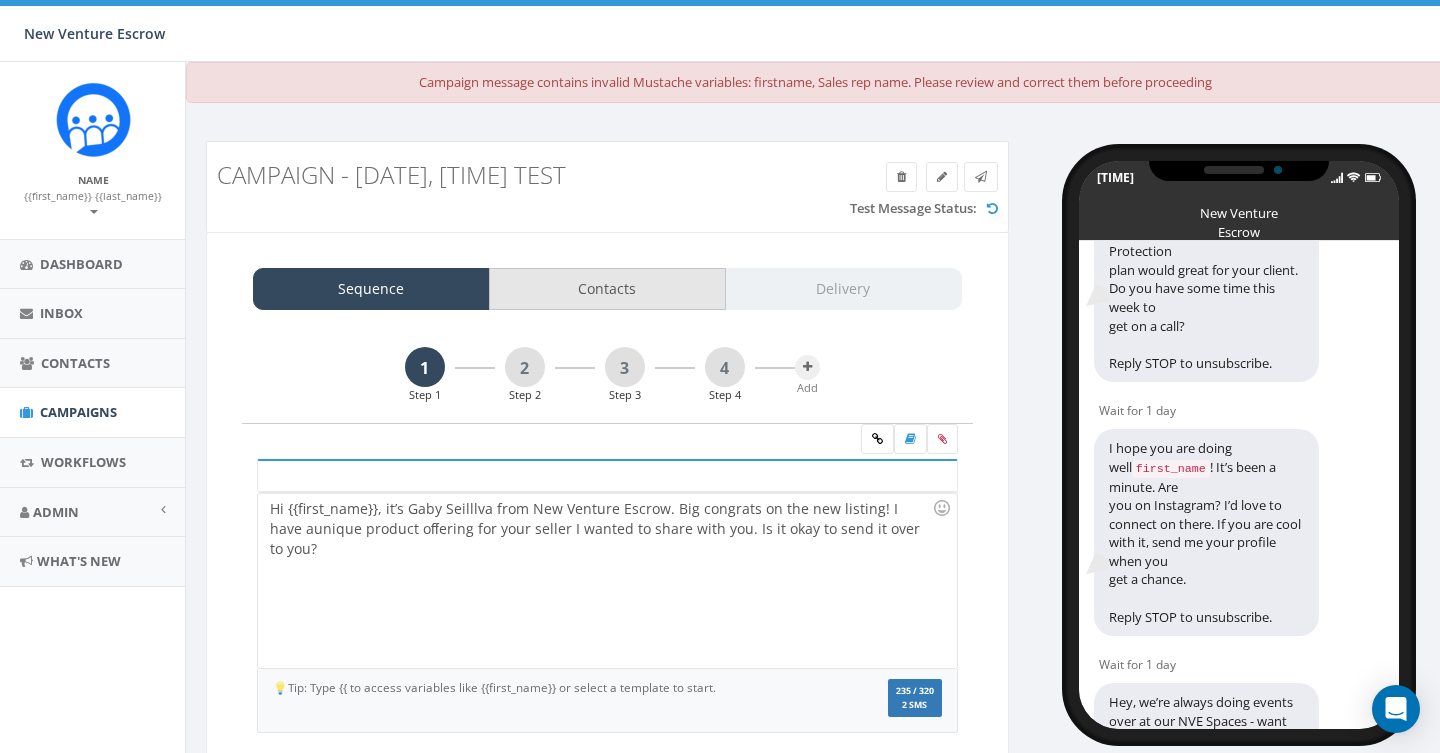 click on "Contacts" at bounding box center [607, 289] 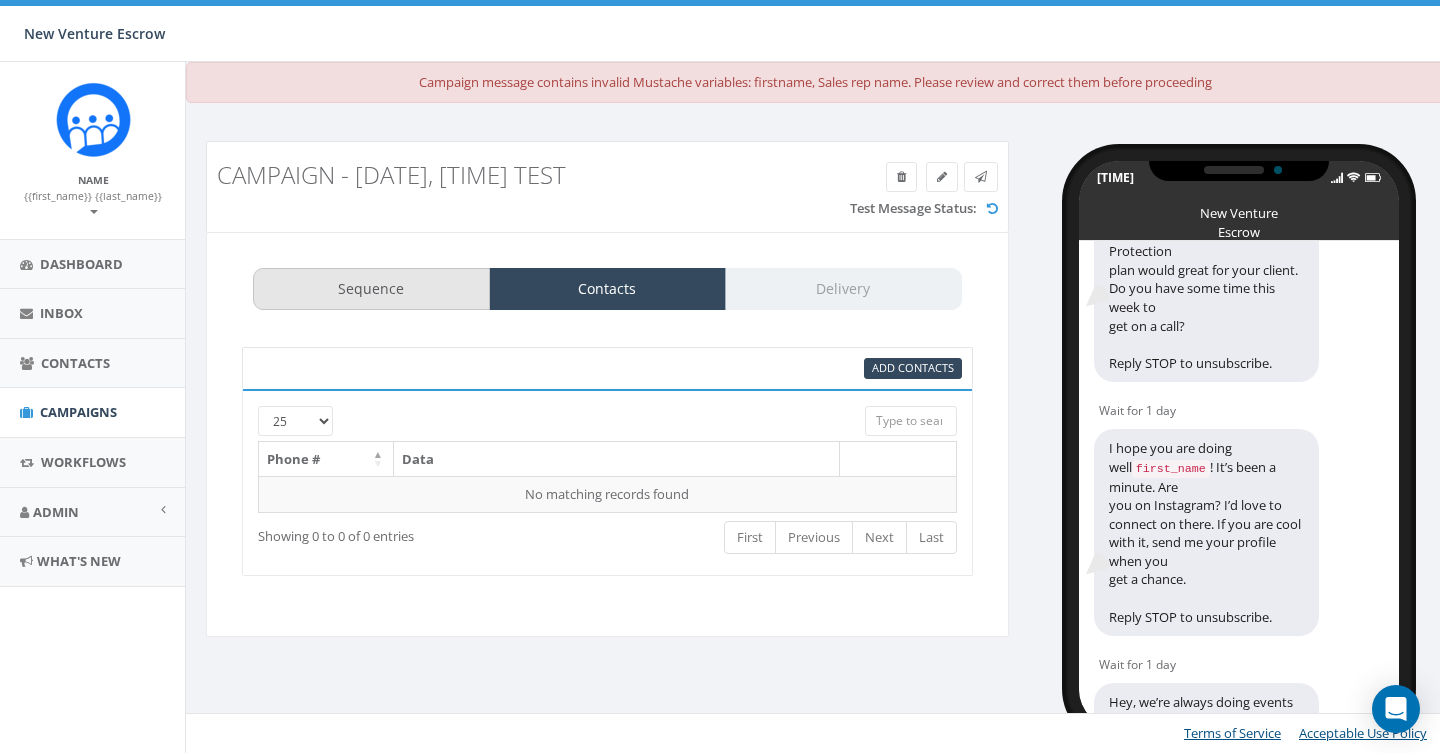click on "Sequence" at bounding box center [371, 289] 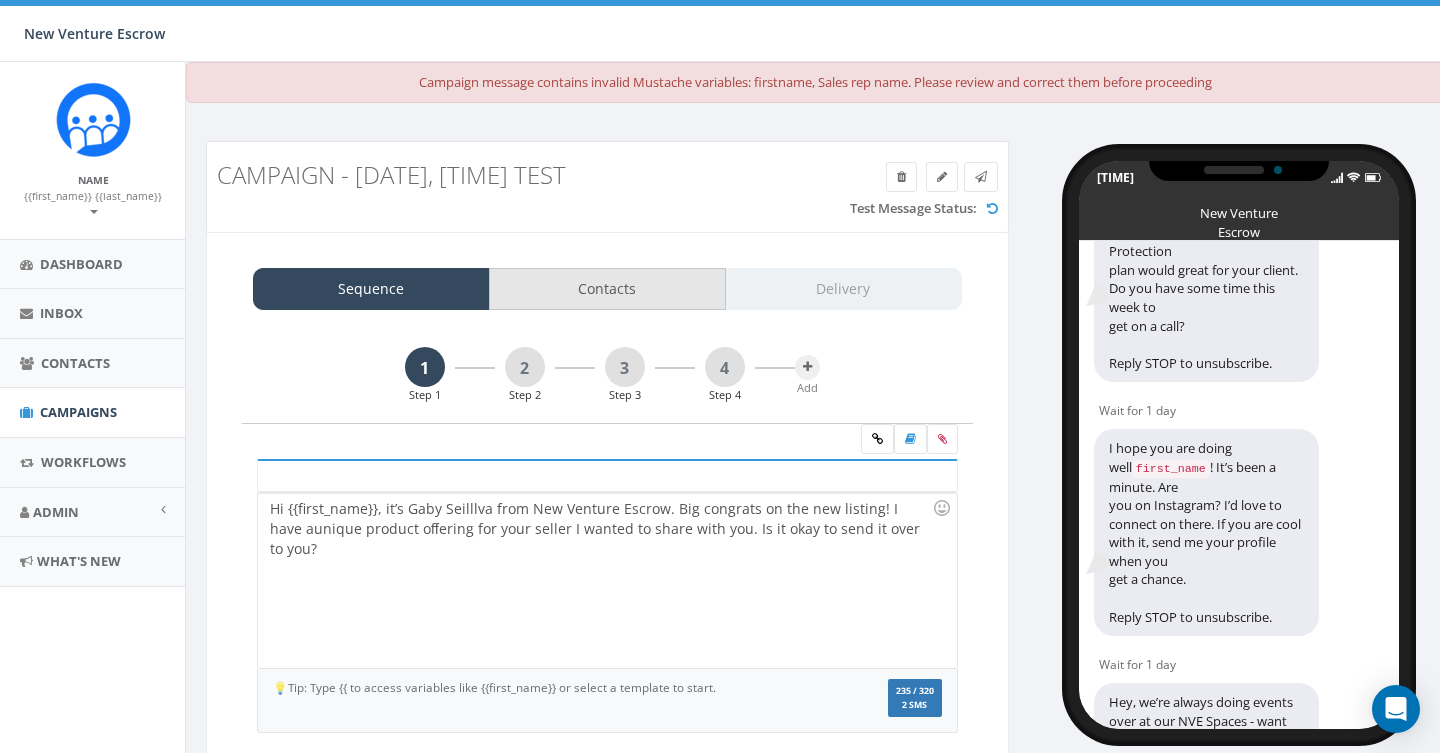 click on "Contacts" at bounding box center (607, 289) 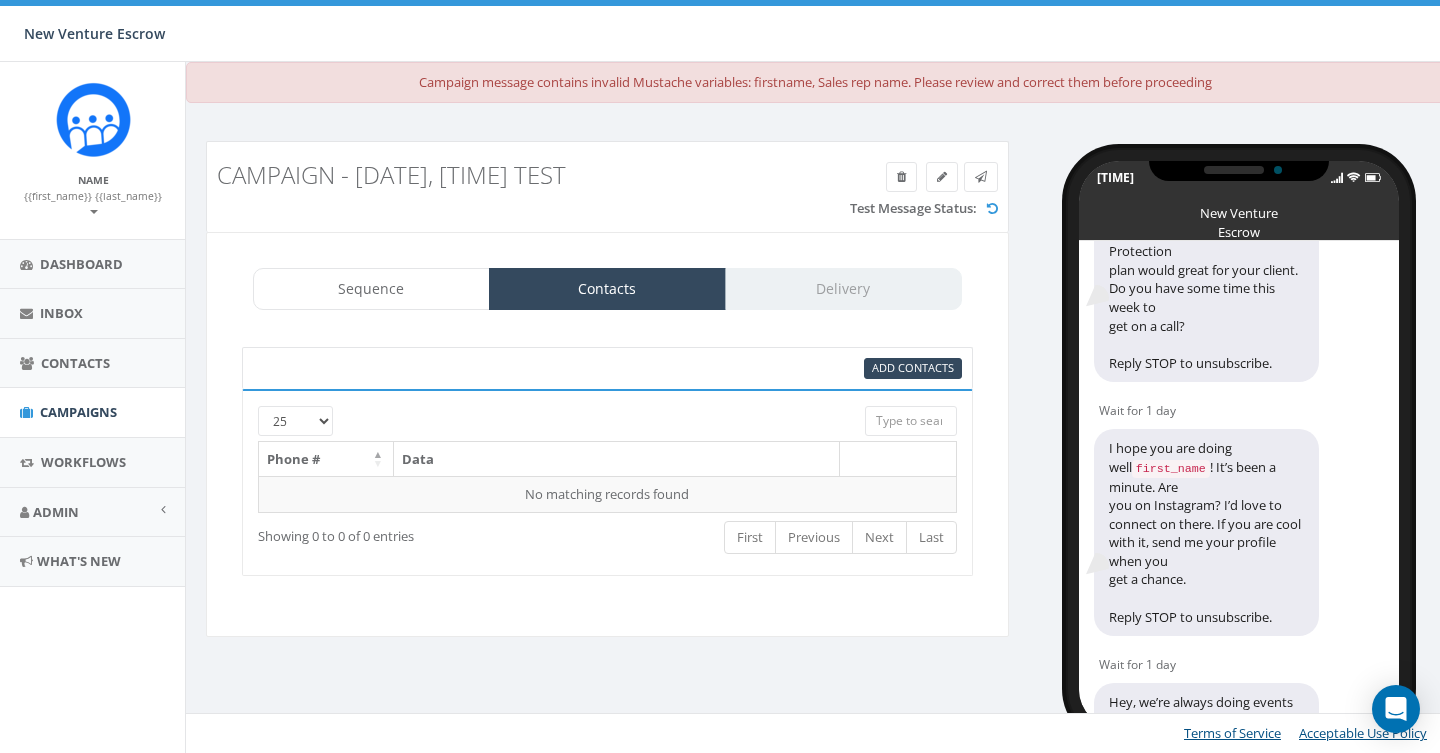 click on "Sequence Contacts Delivery" at bounding box center [607, 289] 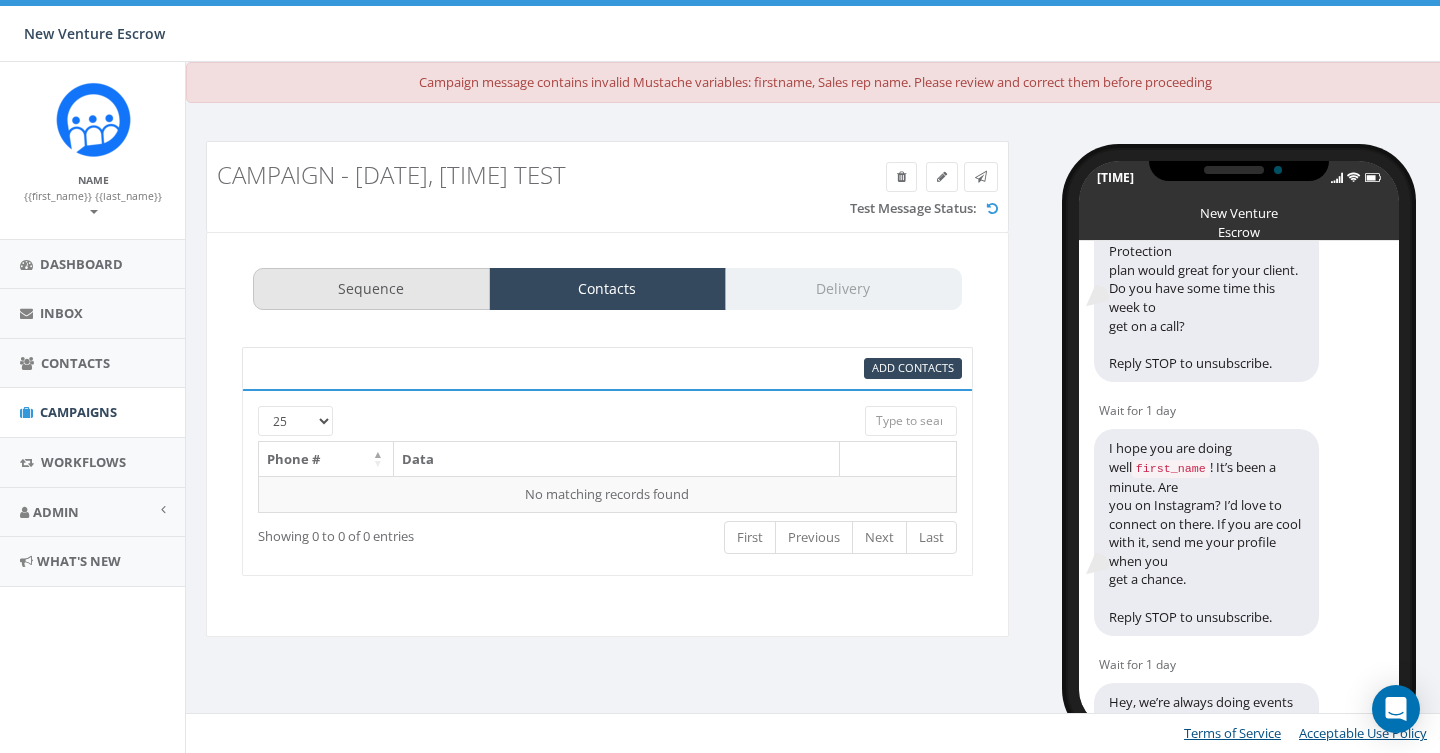 click on "Sequence" at bounding box center (371, 289) 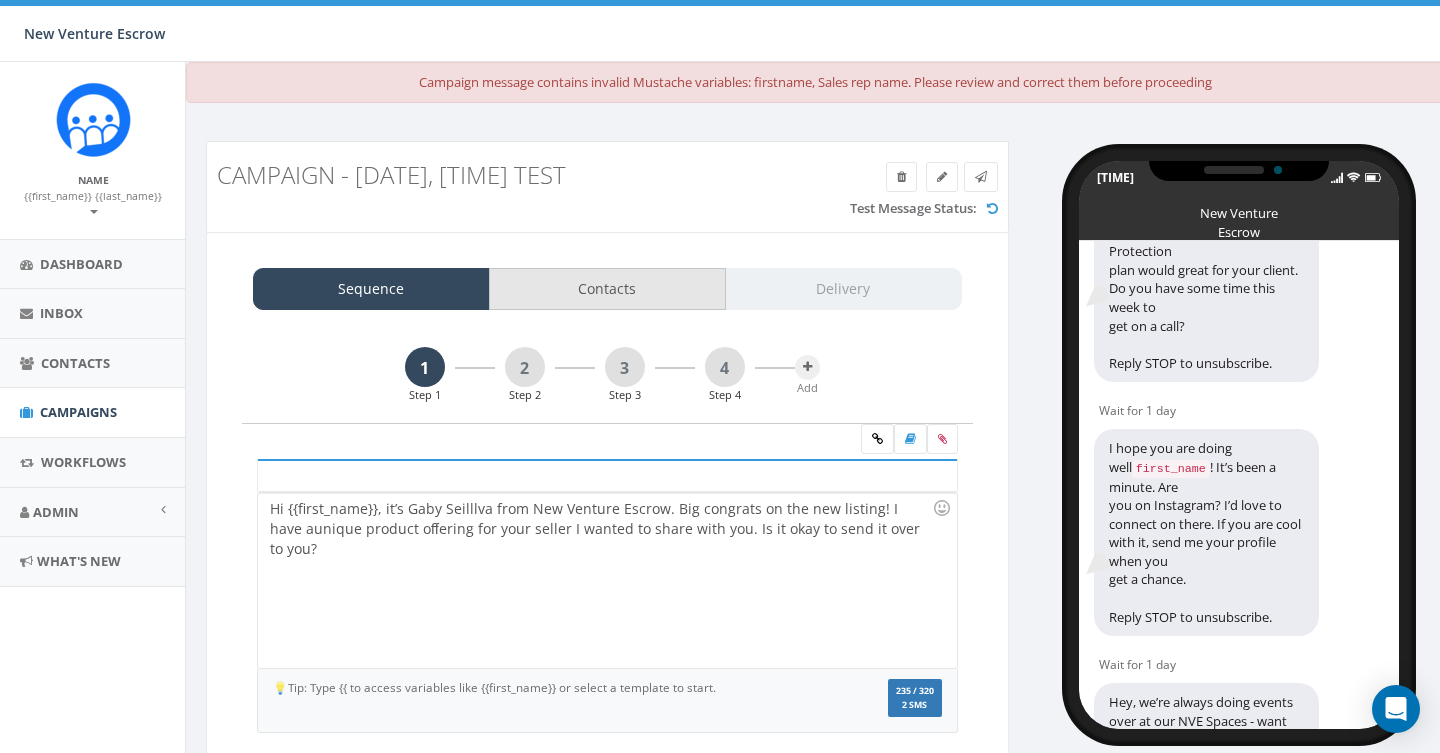 click on "Contacts" at bounding box center [607, 289] 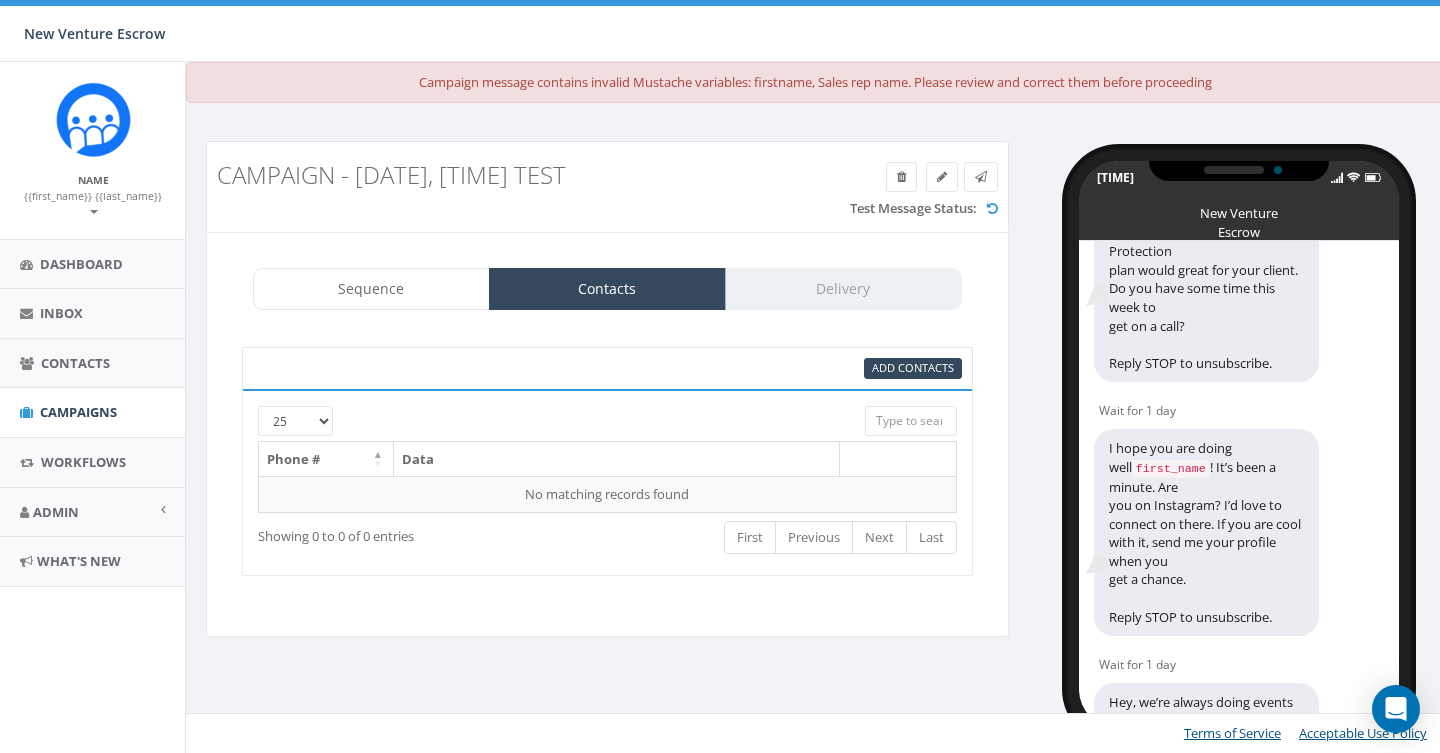 click on "Sequence Contacts Delivery" at bounding box center [607, 289] 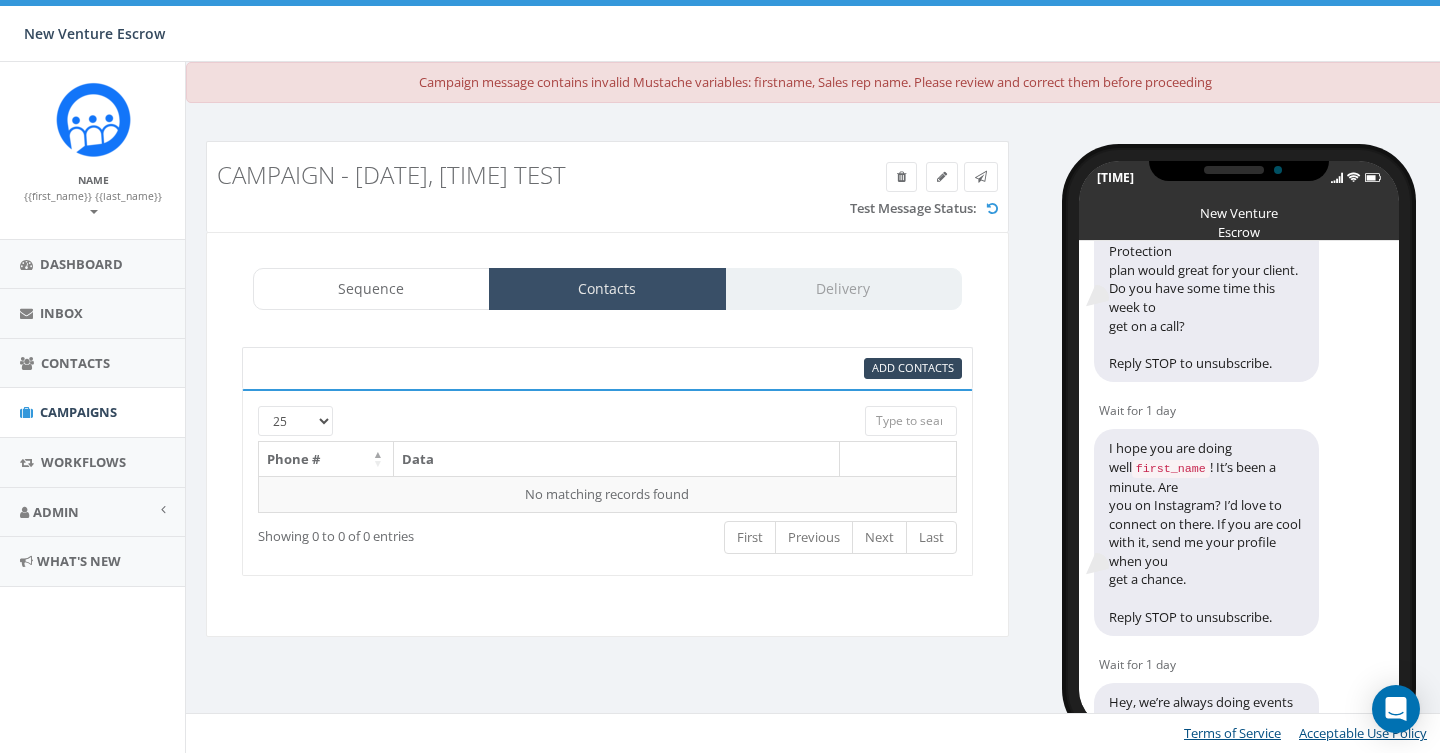 click on "Contacts" at bounding box center (607, 289) 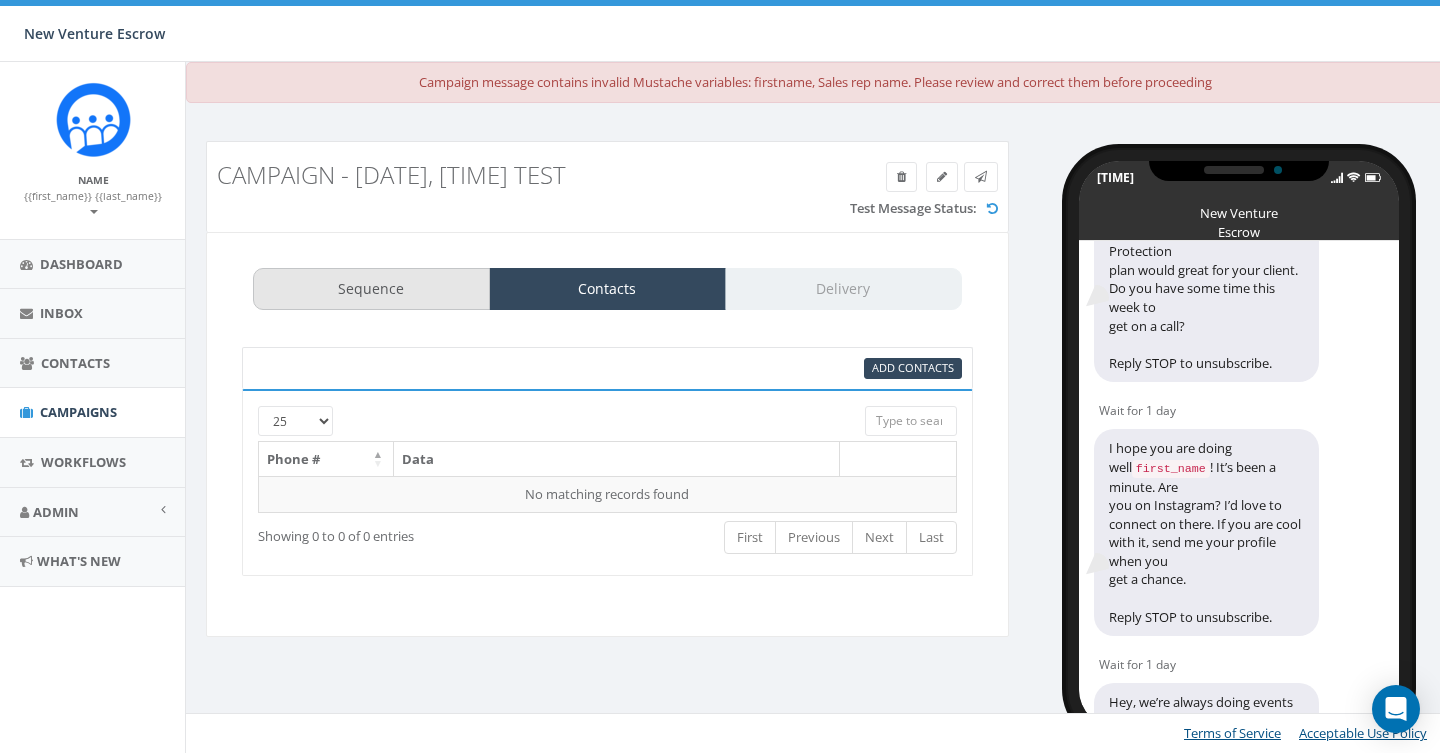 click on "Sequence" at bounding box center [371, 289] 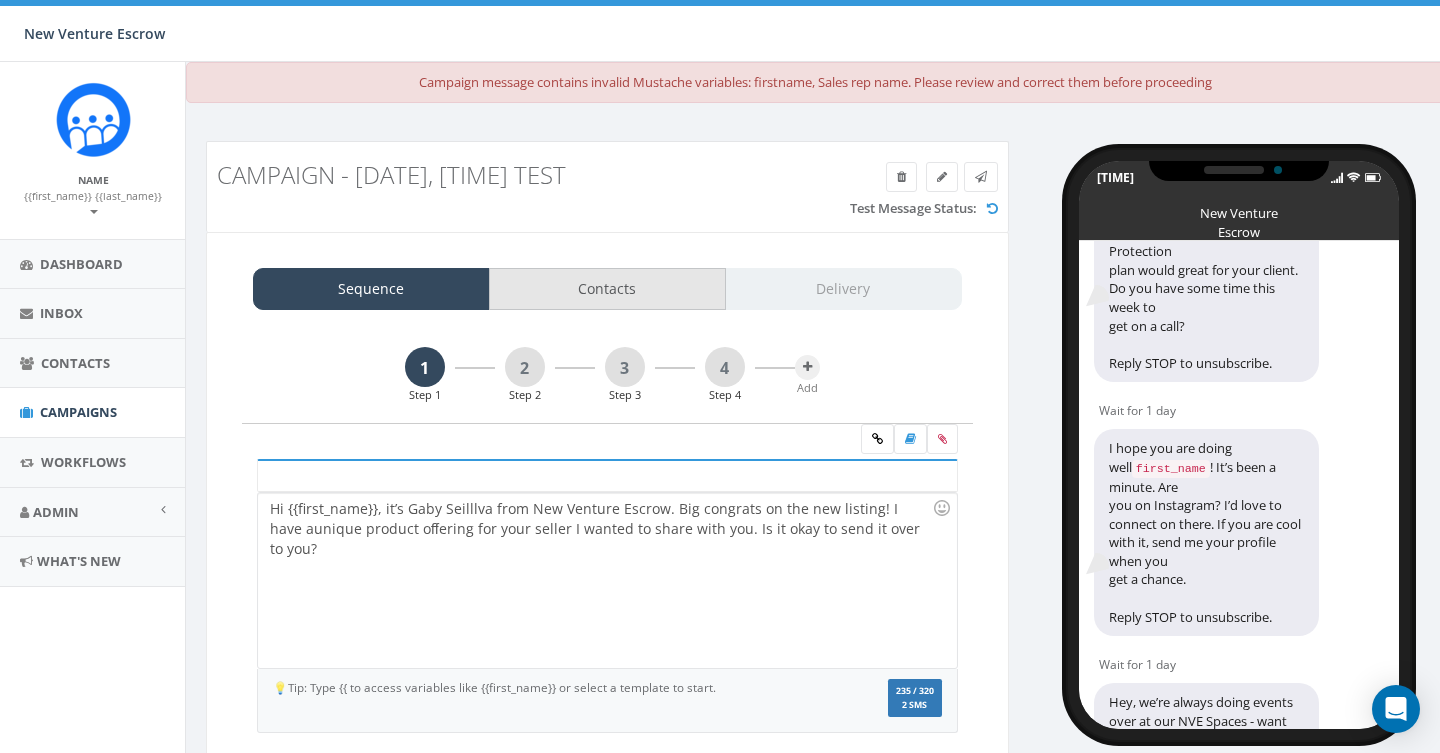click on "Contacts" at bounding box center [607, 289] 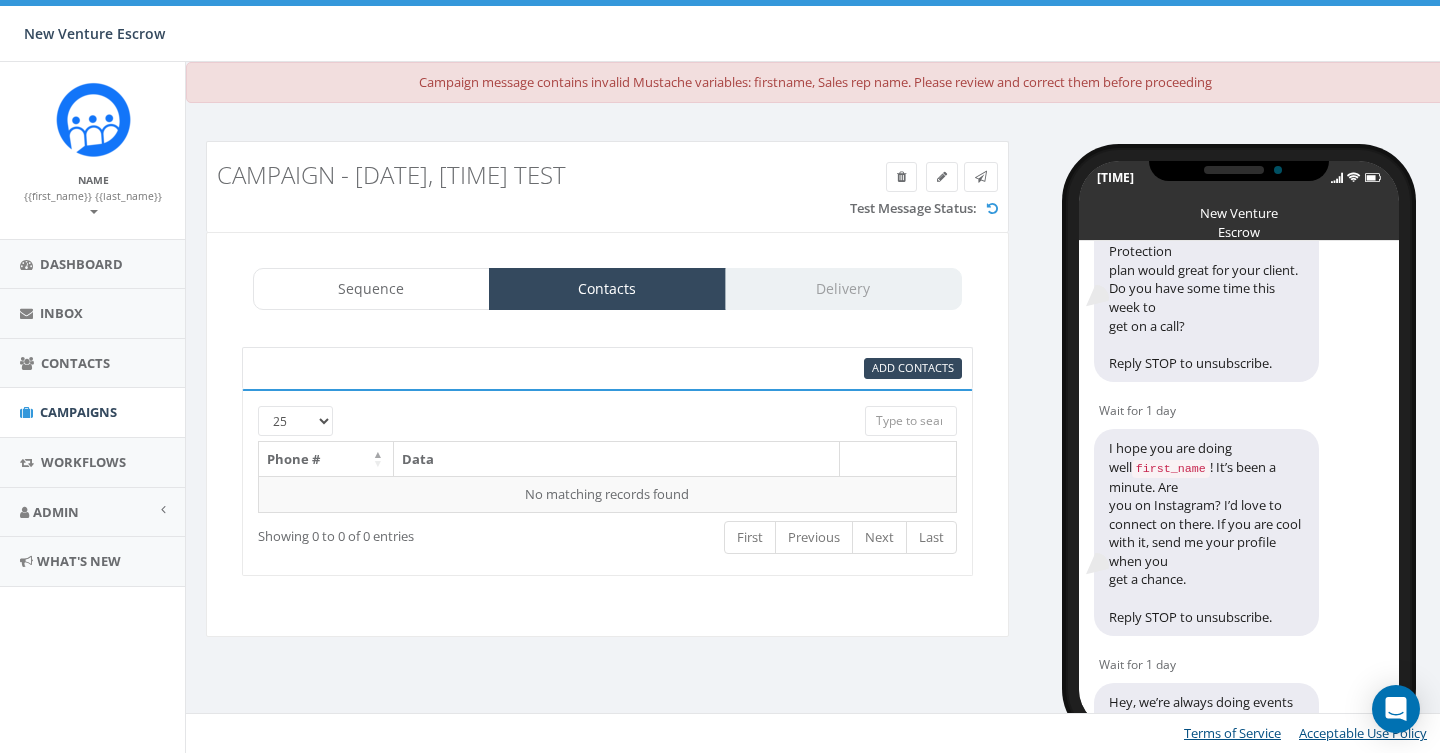 click on "Sequence Contacts Delivery" at bounding box center [607, 289] 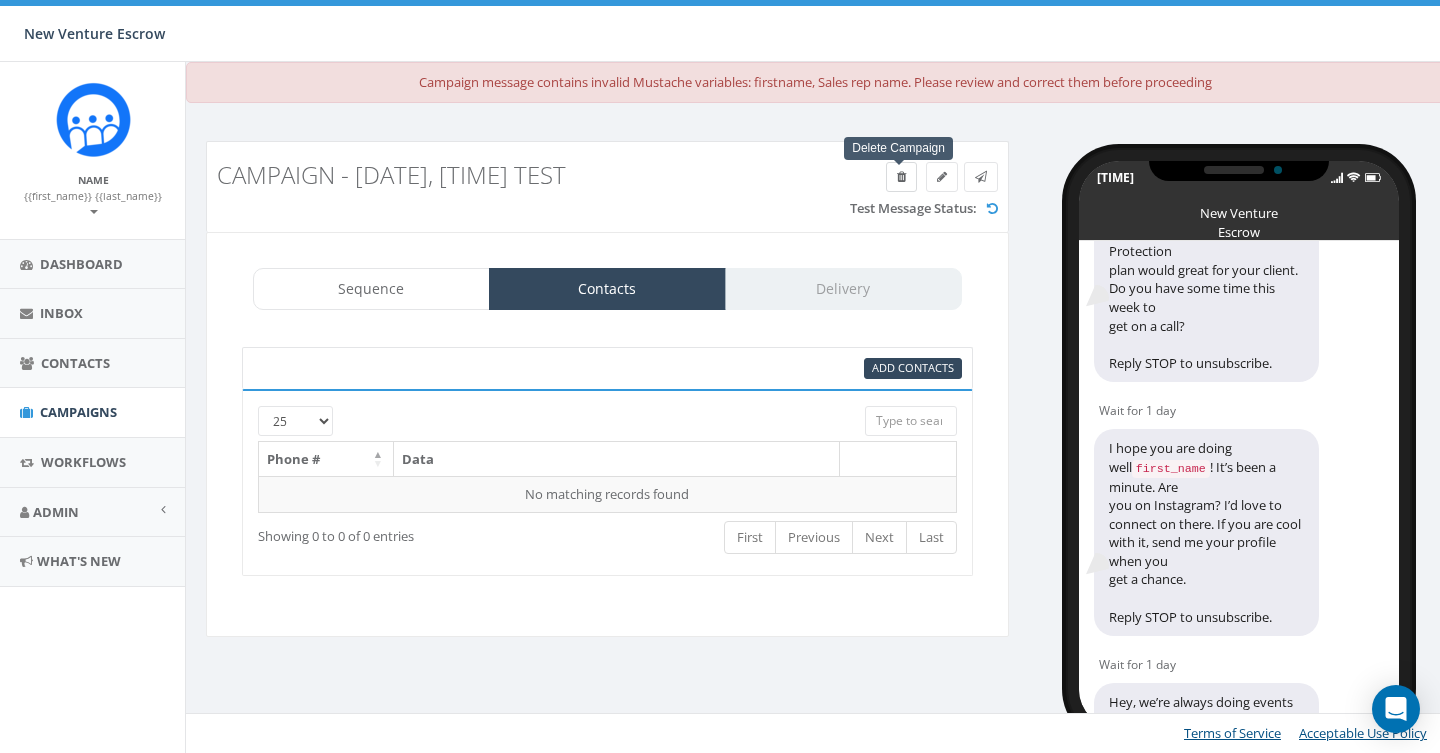 click at bounding box center (901, 177) 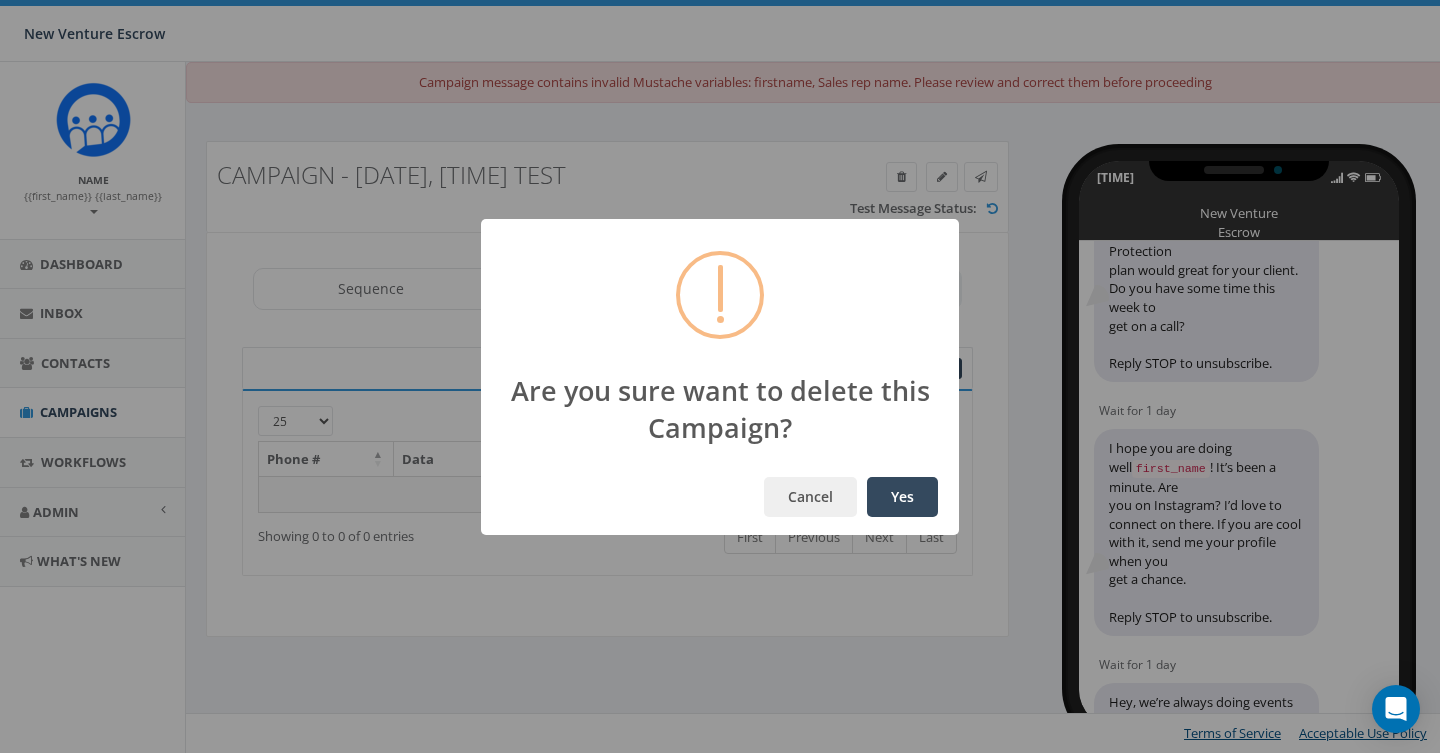 click on "Yes" at bounding box center (902, 497) 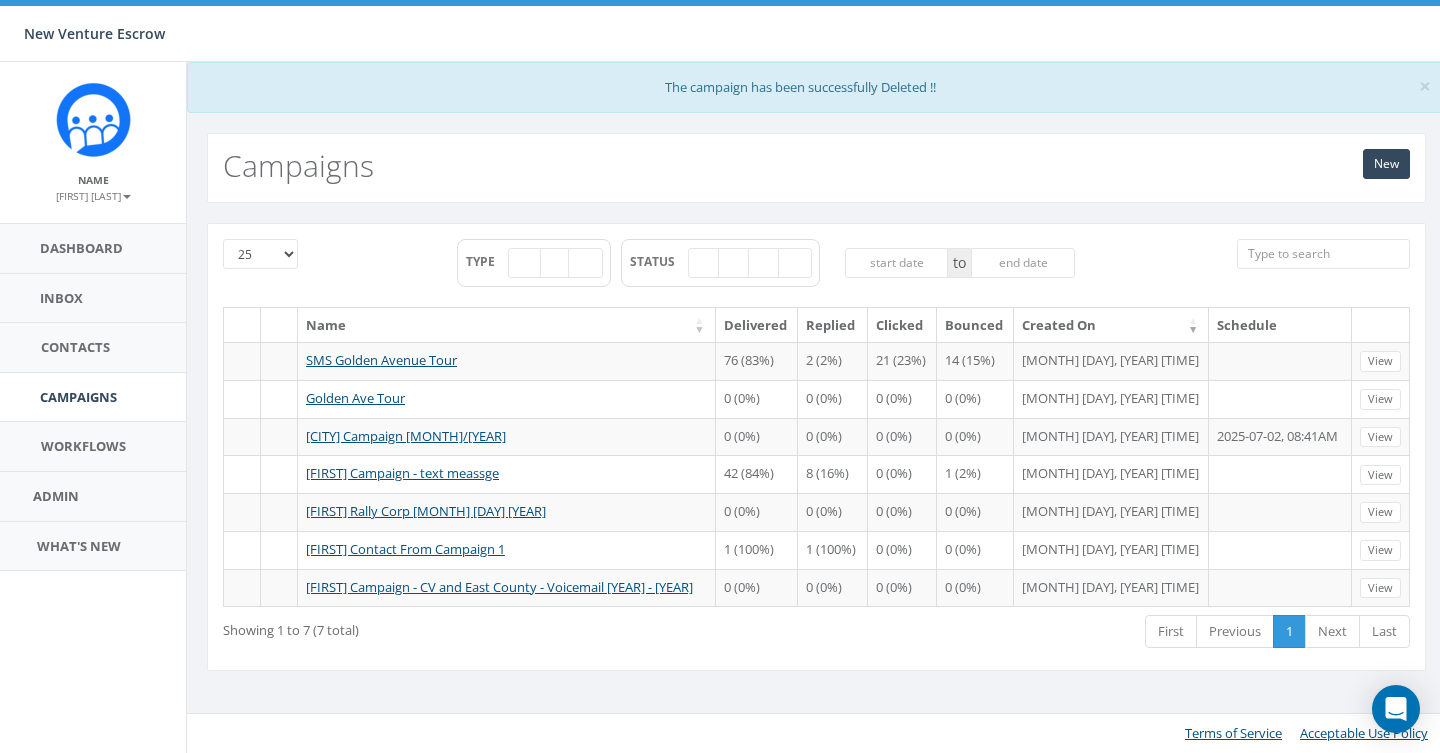 scroll, scrollTop: 0, scrollLeft: 0, axis: both 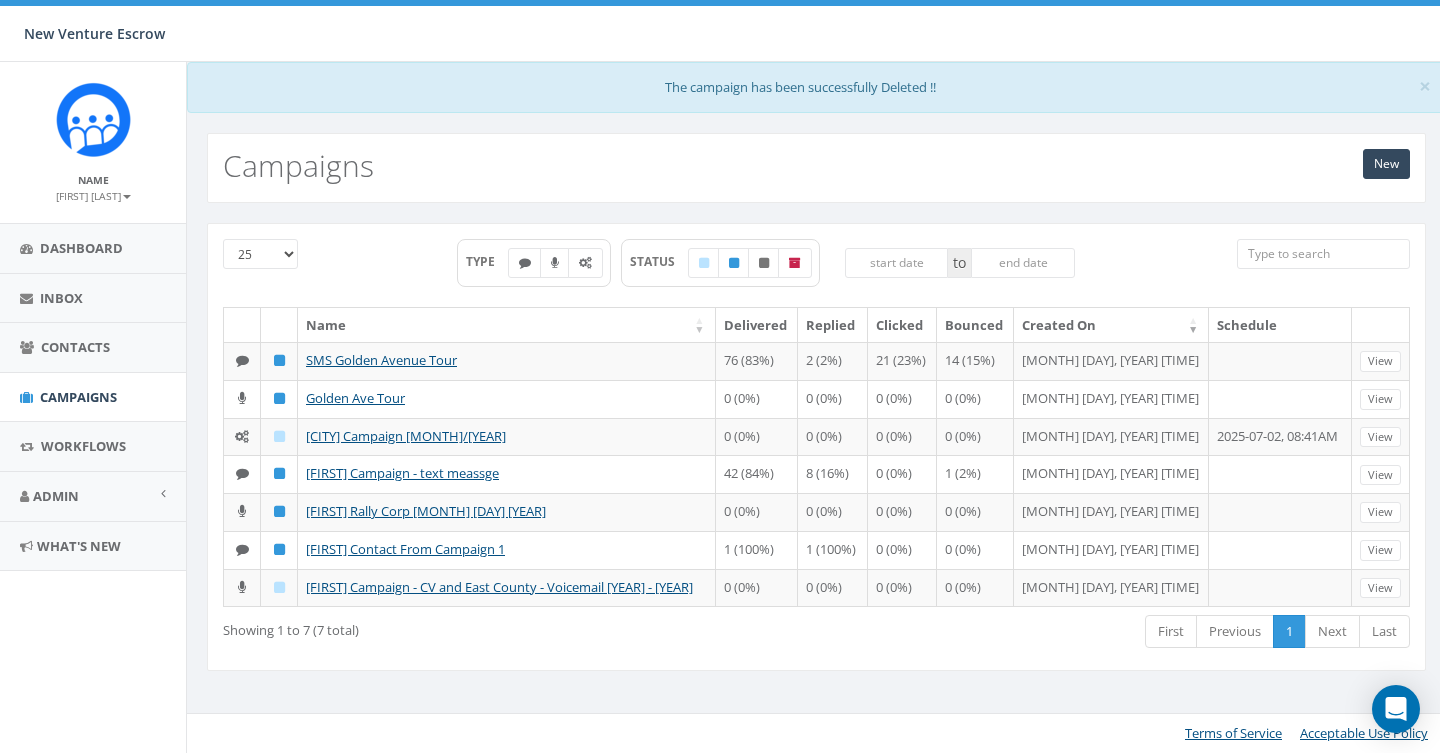 click on "[FIRST] [LAST]" at bounding box center [93, 196] 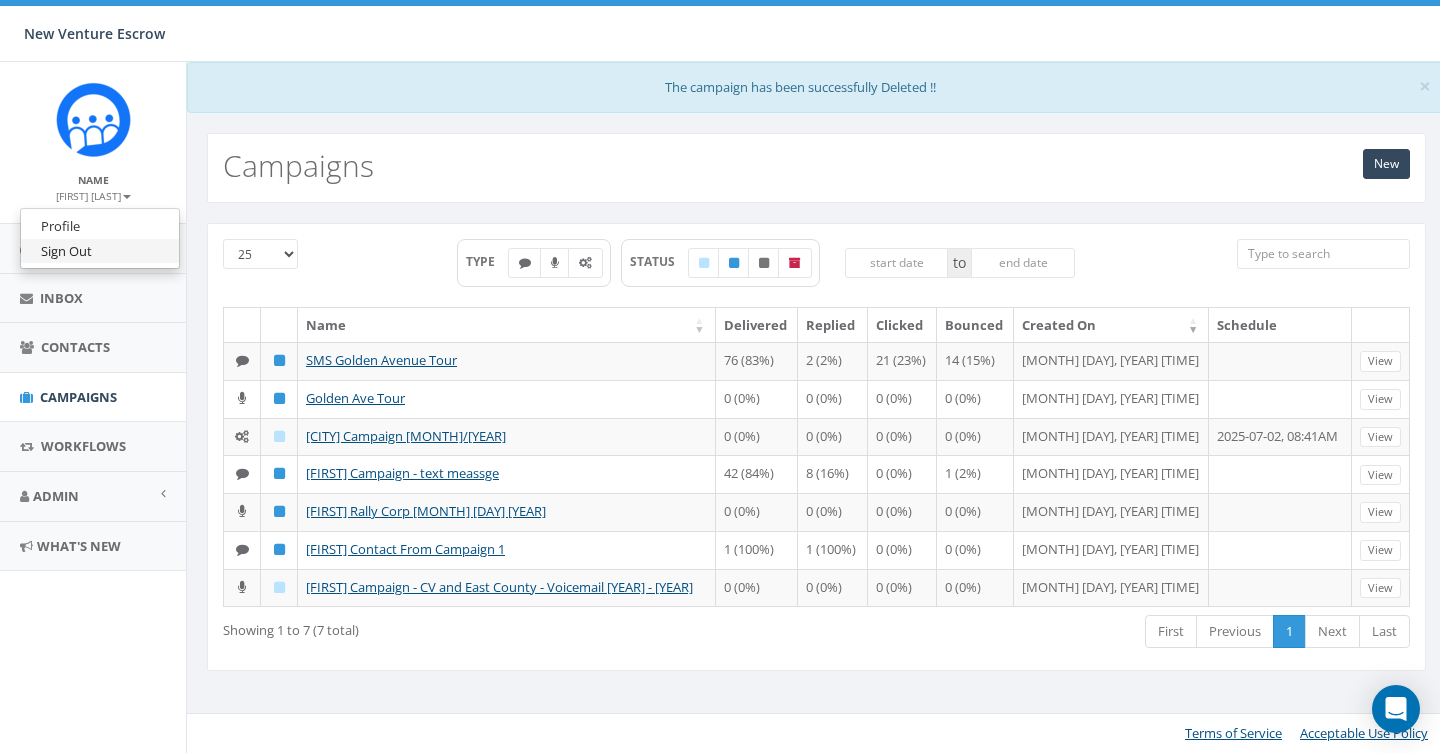 click on "Sign Out" at bounding box center [100, 251] 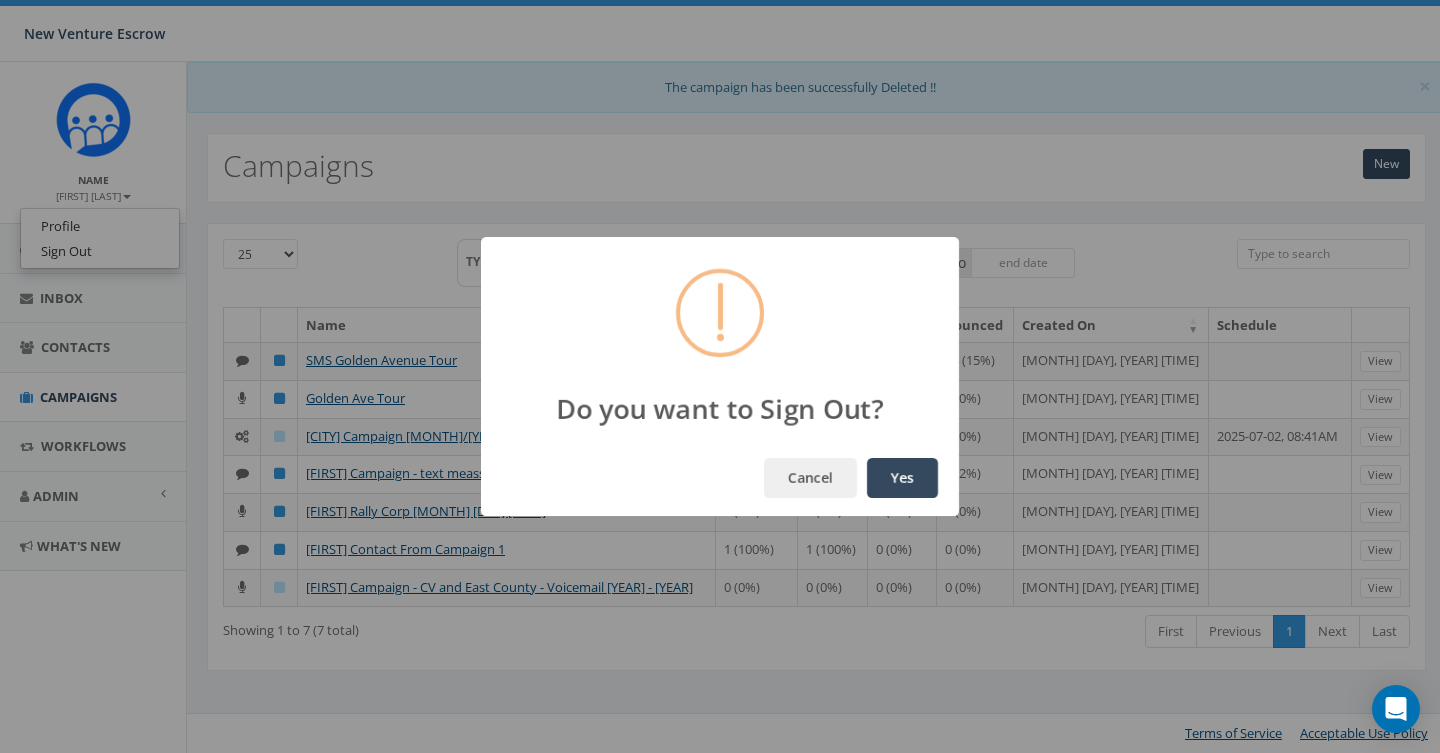 click on "Yes" at bounding box center (902, 478) 